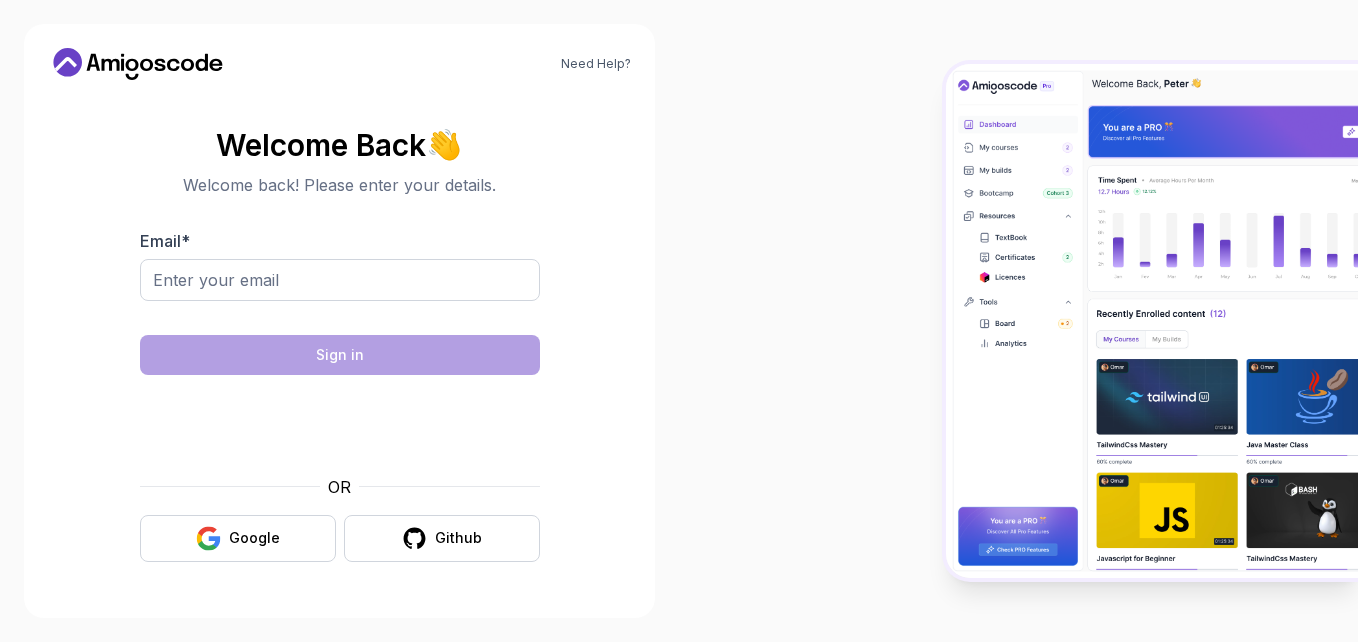 scroll, scrollTop: 0, scrollLeft: 0, axis: both 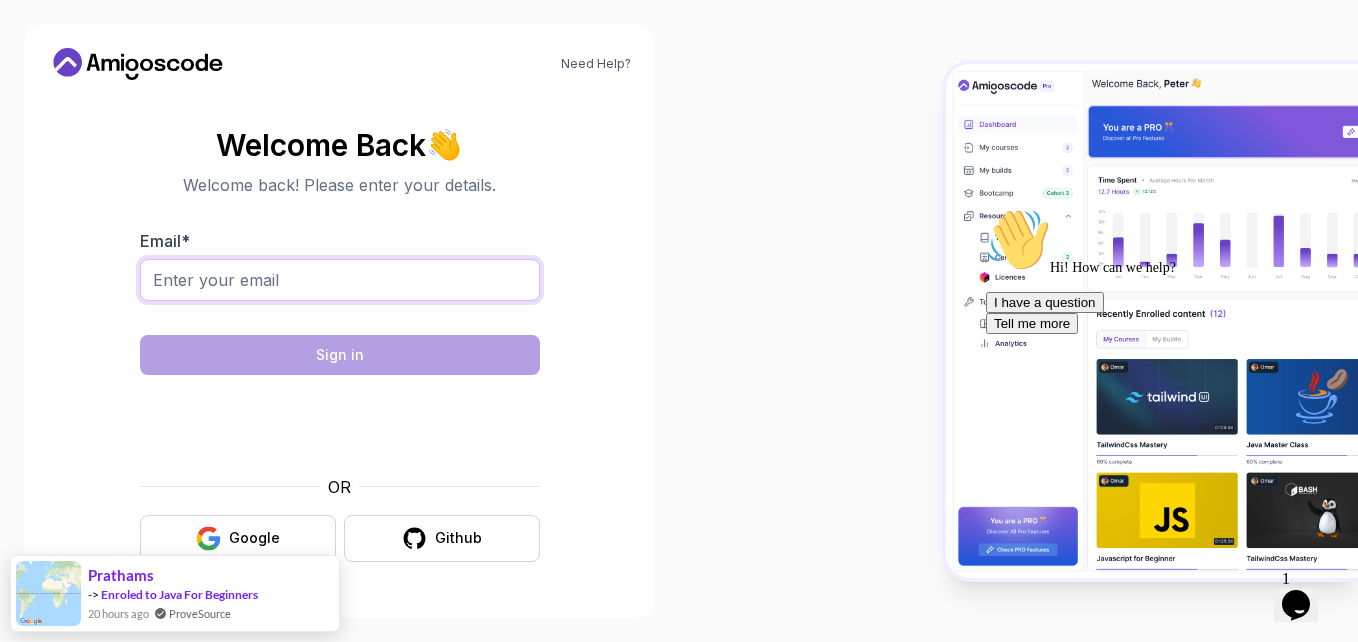 click on "Email *" at bounding box center (340, 280) 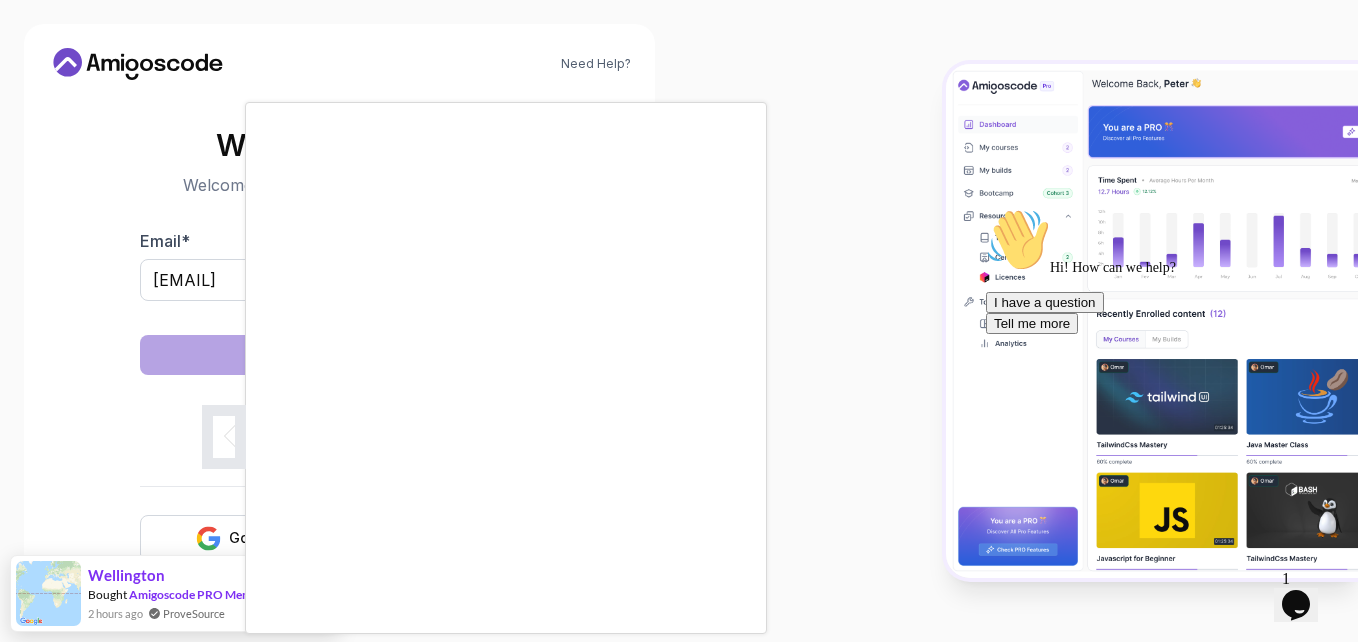 click on "Need Help? Welcome Back 👋 Welcome back! Please enter your details. Email * [EMAIL] Sign in OR Google Github
Wellington Bought   Amigoscode PRO Membership 2 hours ago    ProveSource" at bounding box center [679, 321] 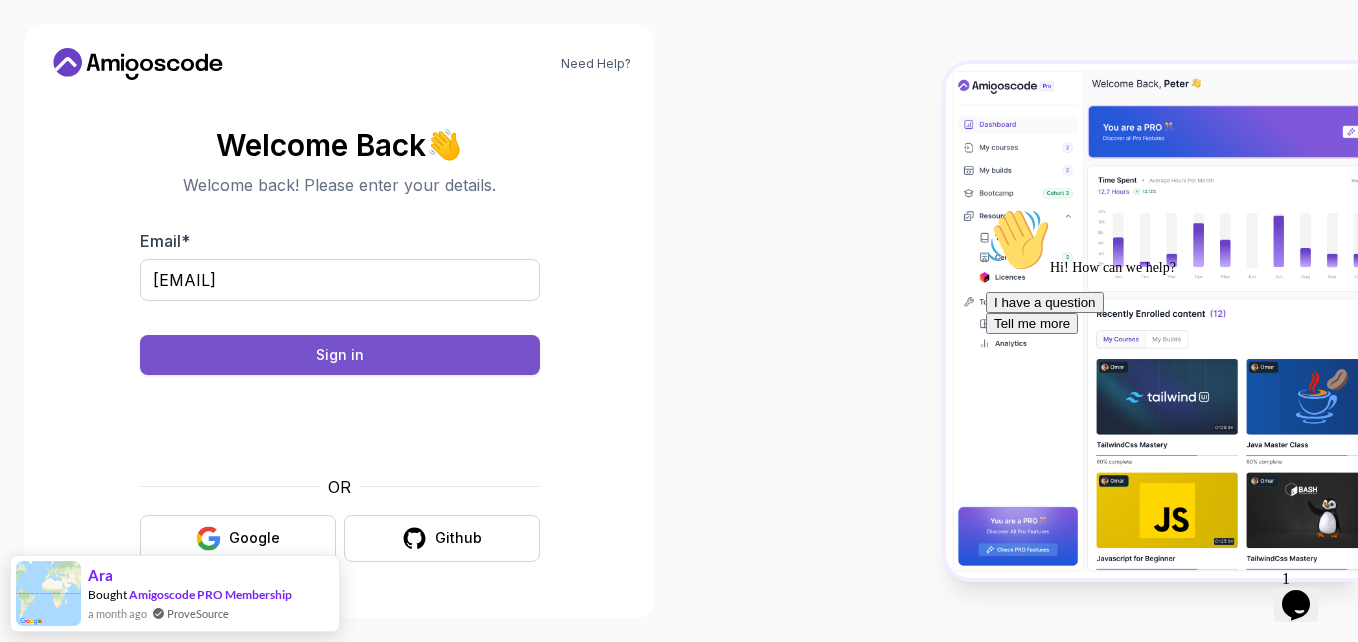 click on "Sign in" at bounding box center [340, 355] 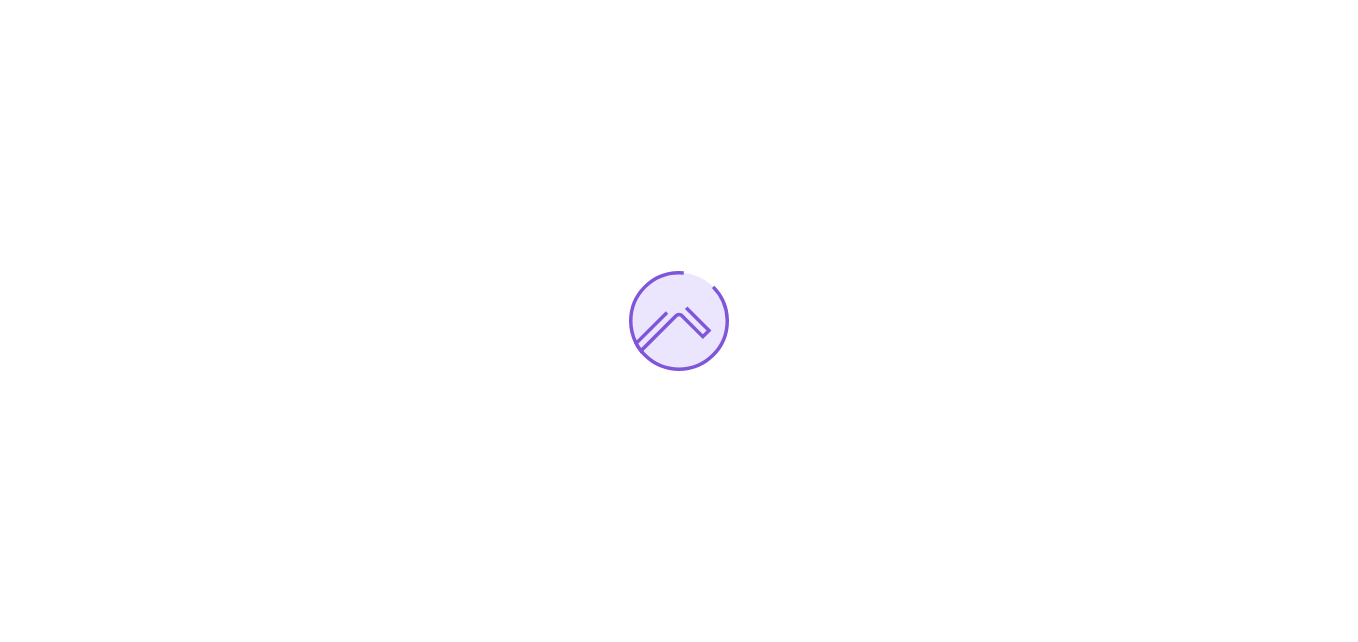 scroll, scrollTop: 0, scrollLeft: 0, axis: both 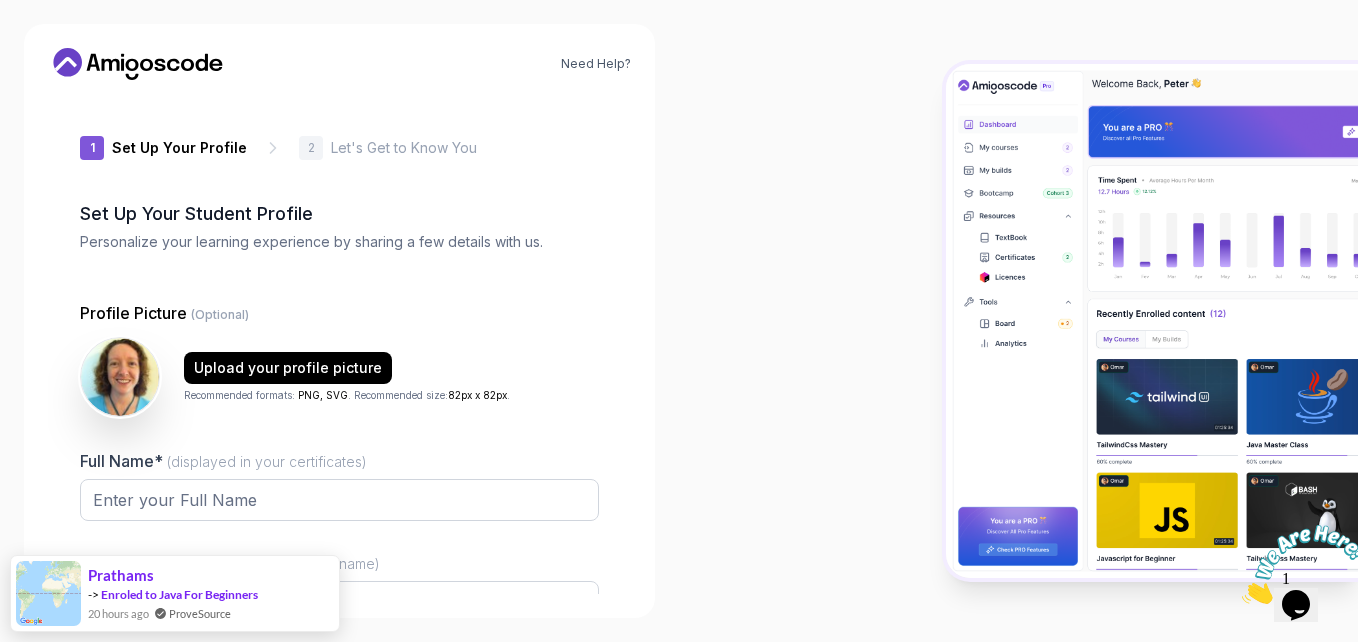 type on "silentsquirrelb1fdc" 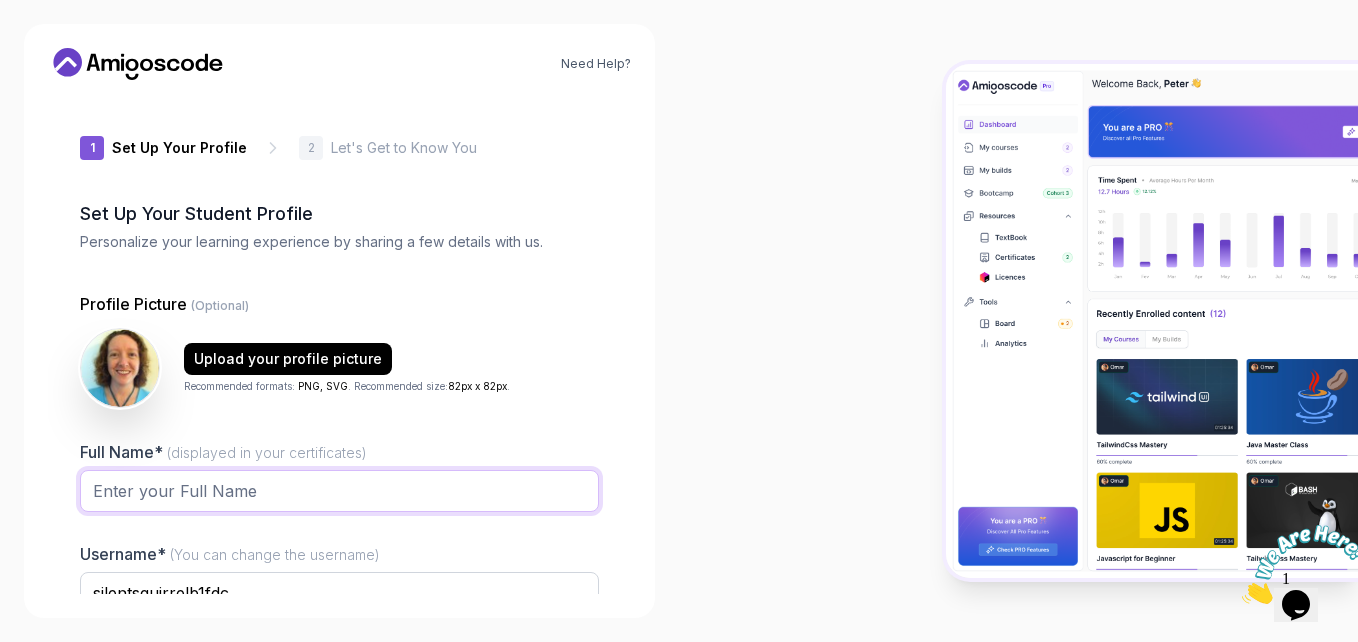 click on "Full Name*   (displayed in your certificates)" at bounding box center (339, 491) 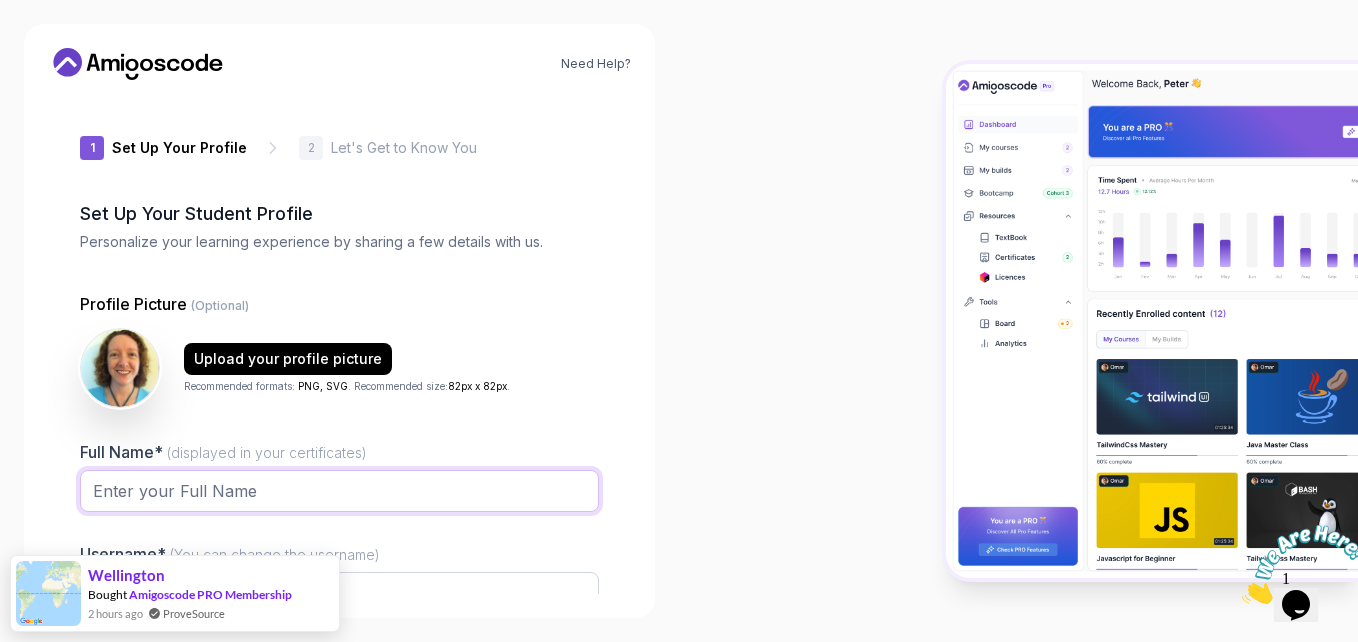 type on "[FIRST] [MIDDLE] [LAST]" 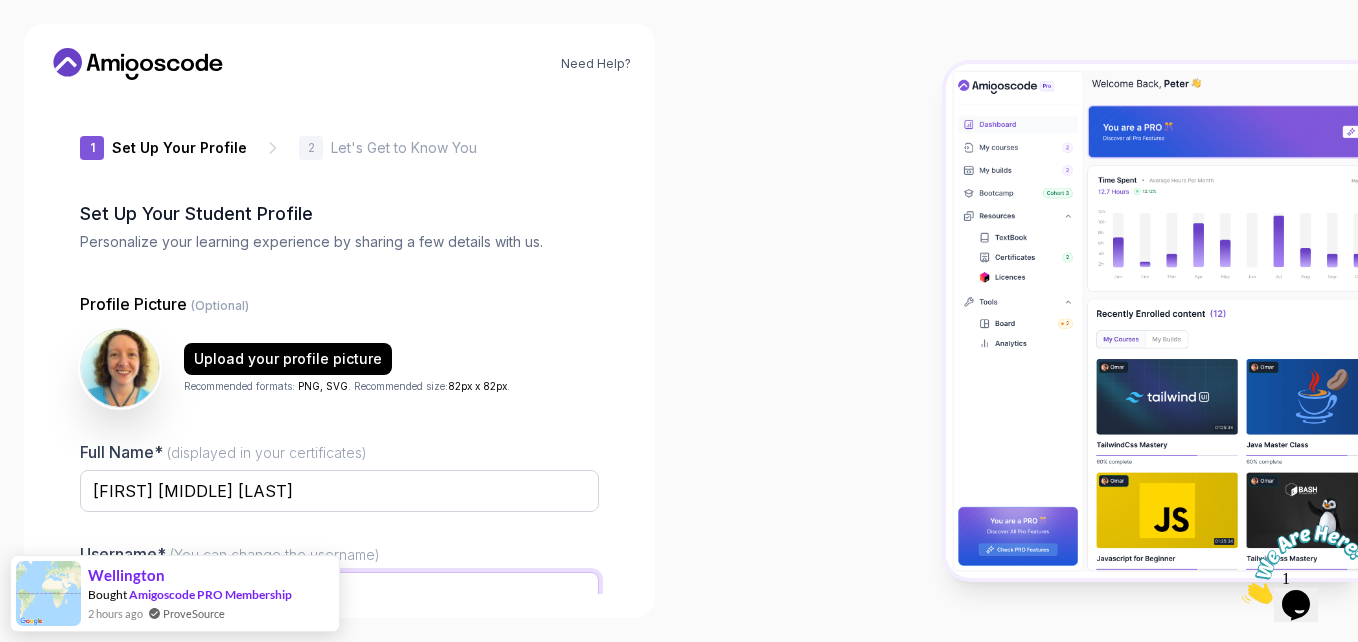 click on "silentsquirrelb1fdc" at bounding box center [339, 593] 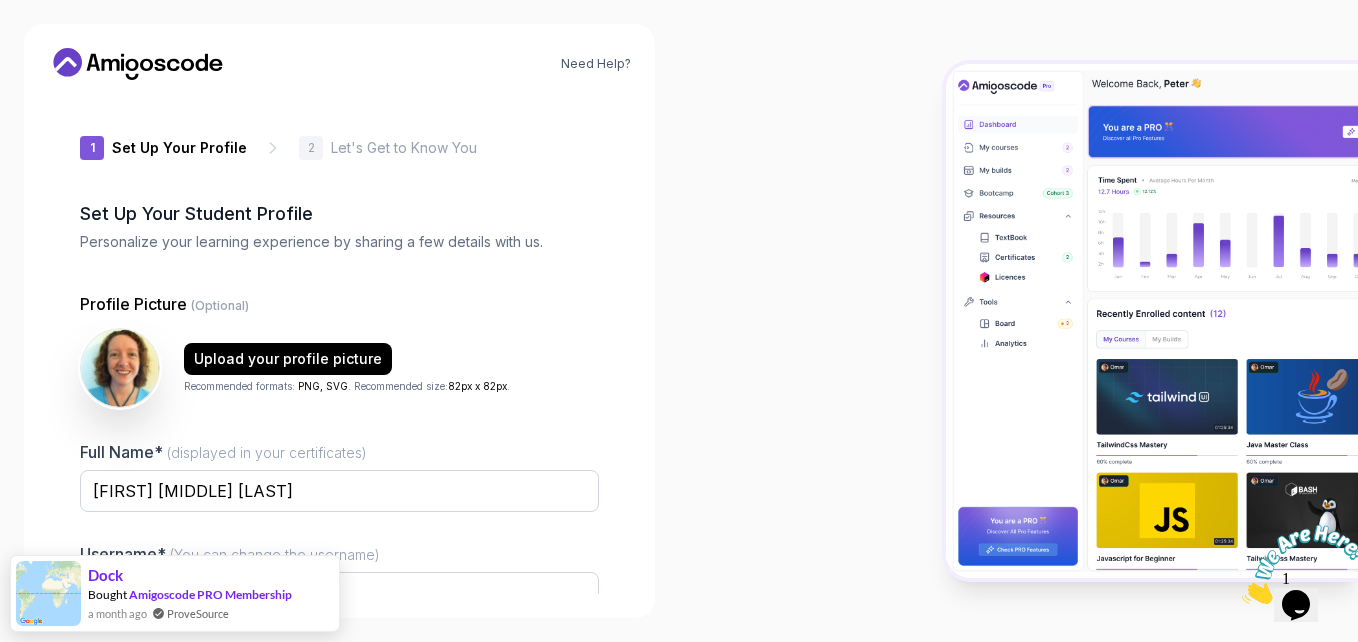 click on "Need Help? 1 Set Up Your Profile 1 Set Up Your Profile 2 Let's Get to Know You Set Up Your Student Profile Personalize your learning experience by sharing a few details with us. Profile Picture   (Optional) Upload your profile picture Recommended formats:   PNG, SVG . Recommended size:  82px x 82px . Full Name*   (displayed in your certificates) [FIRST] [MIDDLE] [LAST] Username*   (You can change the username) [USERNAME] Job Title* Student Software Engineer Tech Lead Designer Product Manager Founder/CEO Other Next" at bounding box center (339, 321) 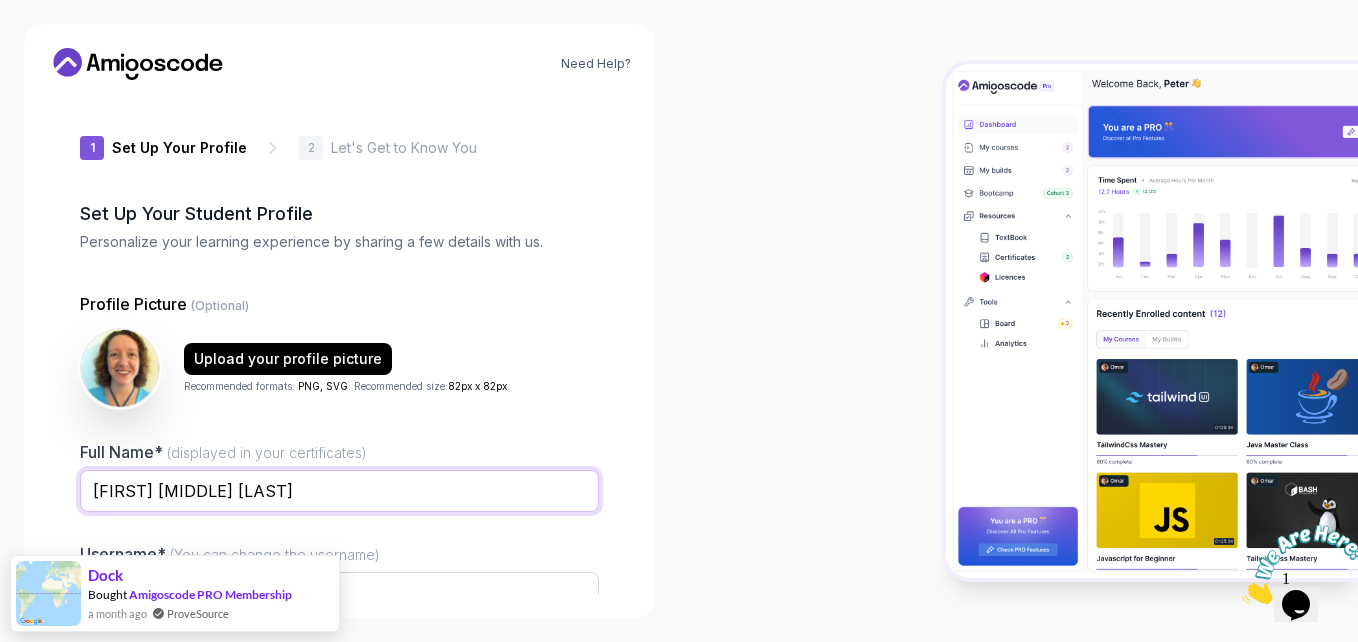 click on "[FIRST] [MIDDLE] [LAST]" at bounding box center (339, 491) 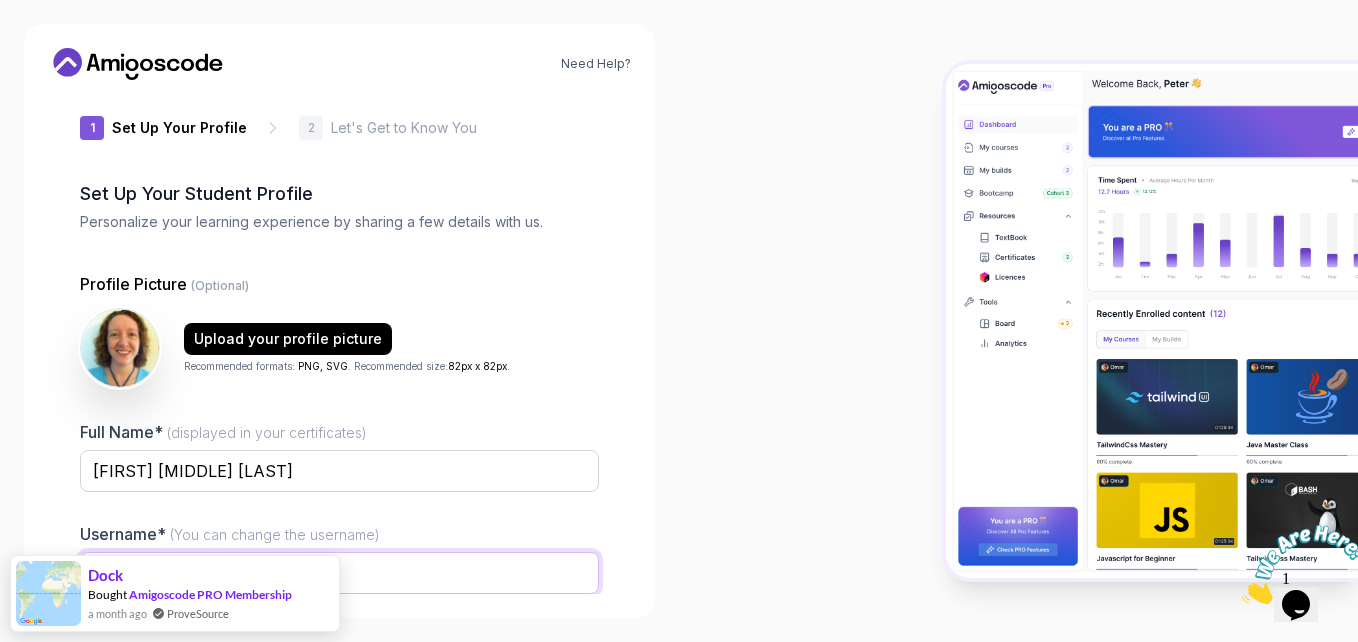 scroll, scrollTop: 192, scrollLeft: 0, axis: vertical 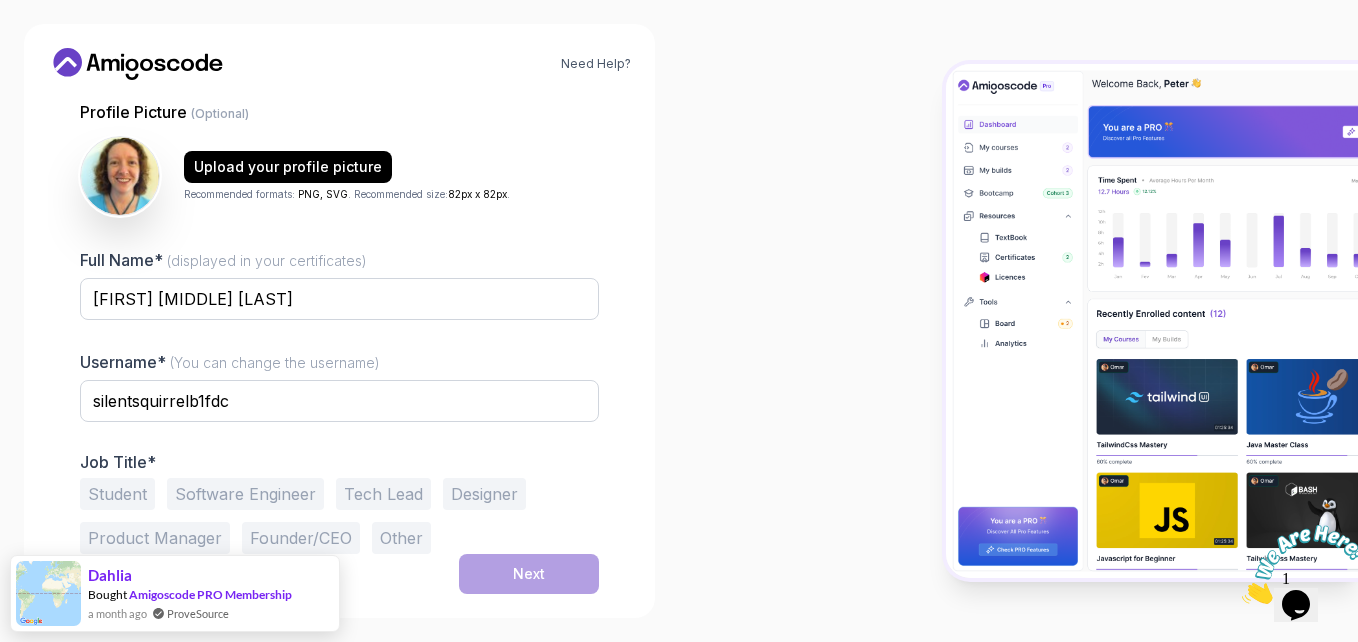 click on "Other" at bounding box center (401, 538) 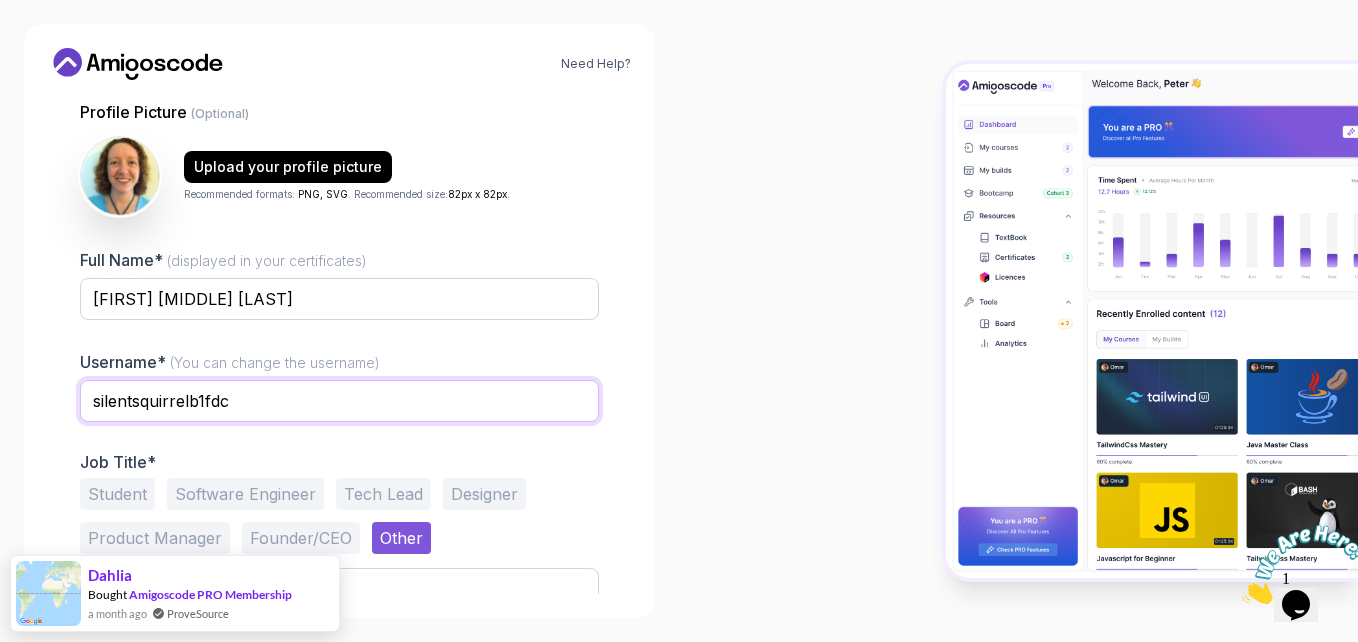 click on "silentsquirrelb1fdc" at bounding box center [339, 401] 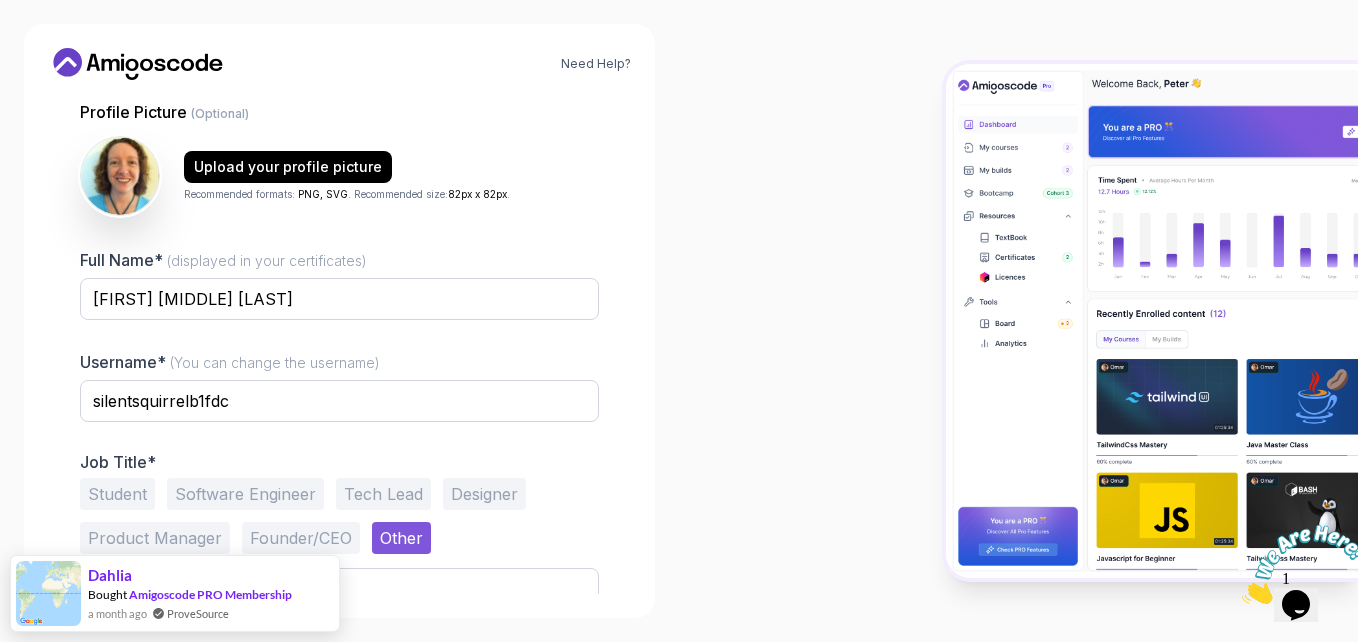 type 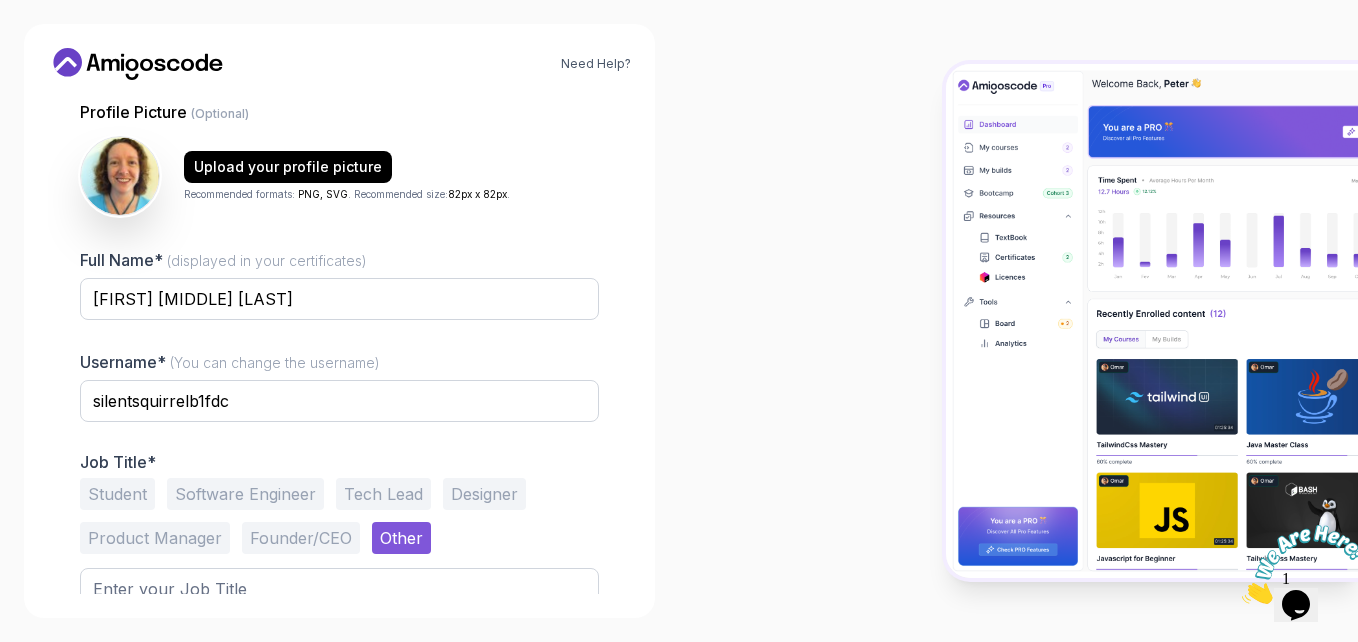 type 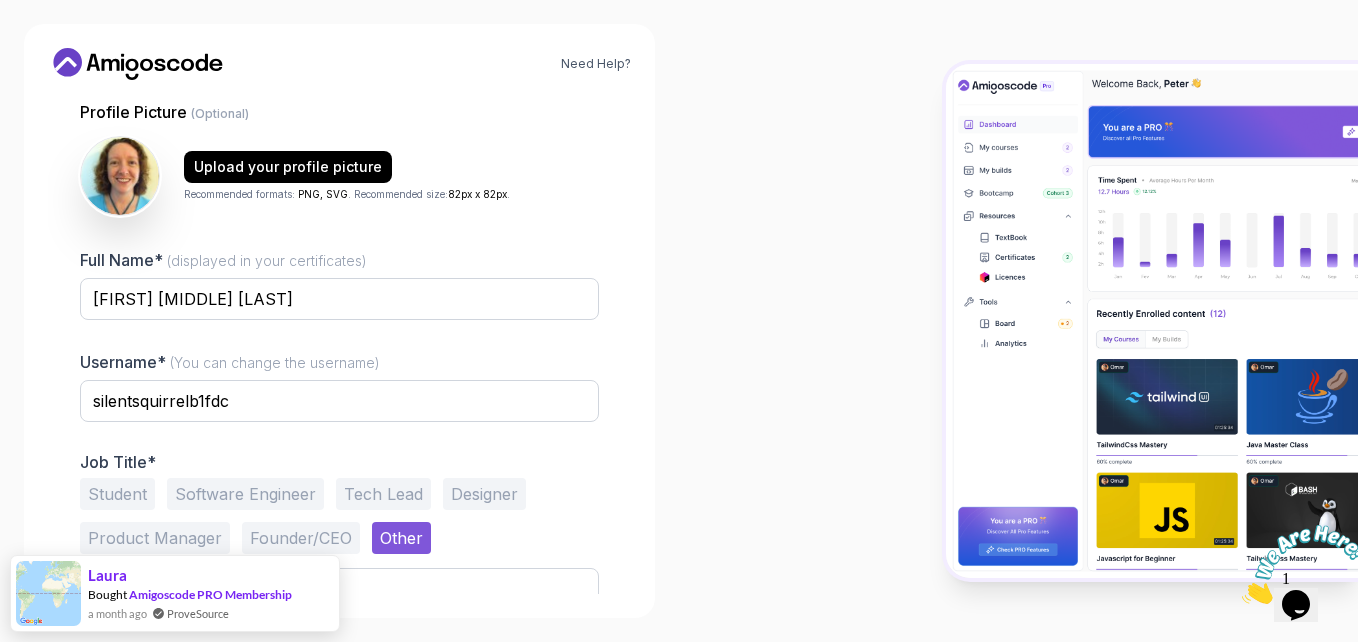 scroll, scrollTop: 270, scrollLeft: 0, axis: vertical 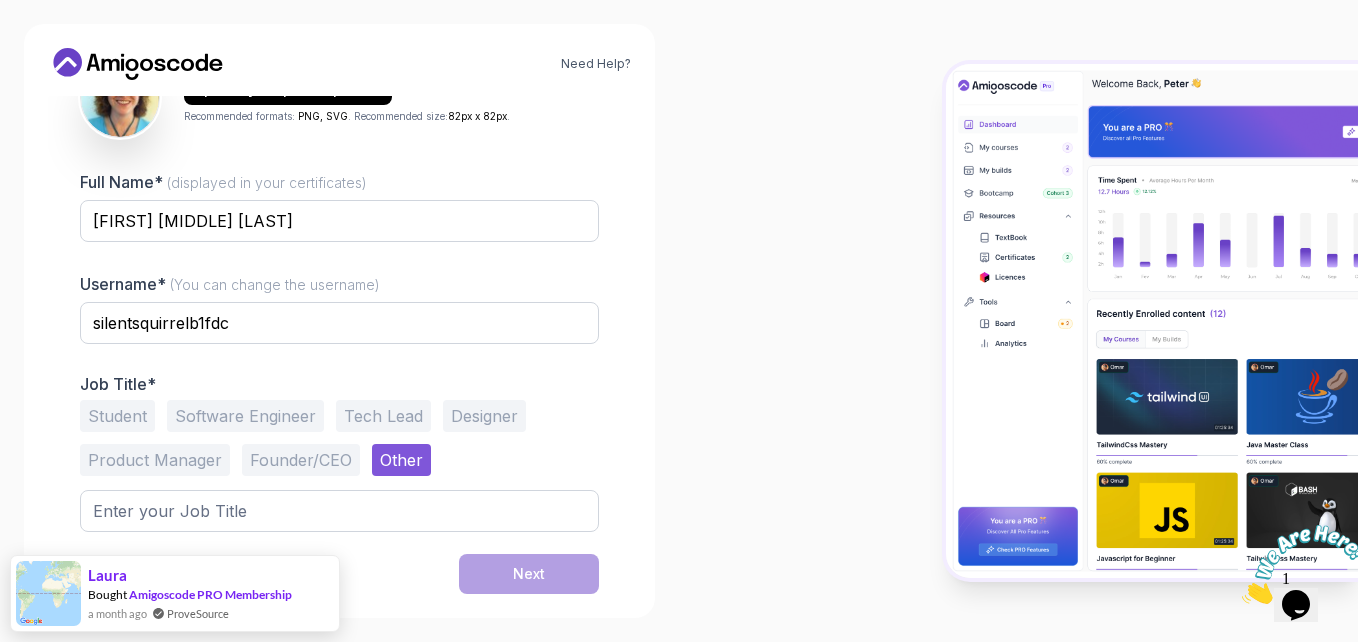 click on "Software Engineer" at bounding box center (245, 416) 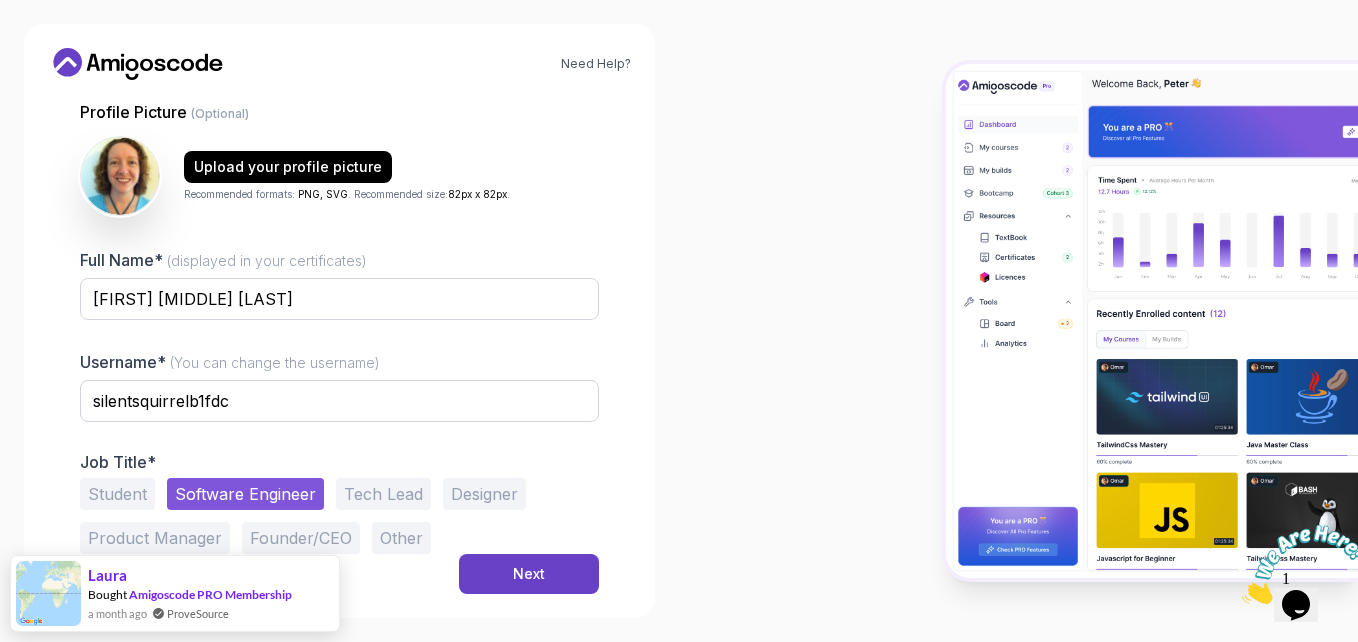 scroll, scrollTop: 192, scrollLeft: 0, axis: vertical 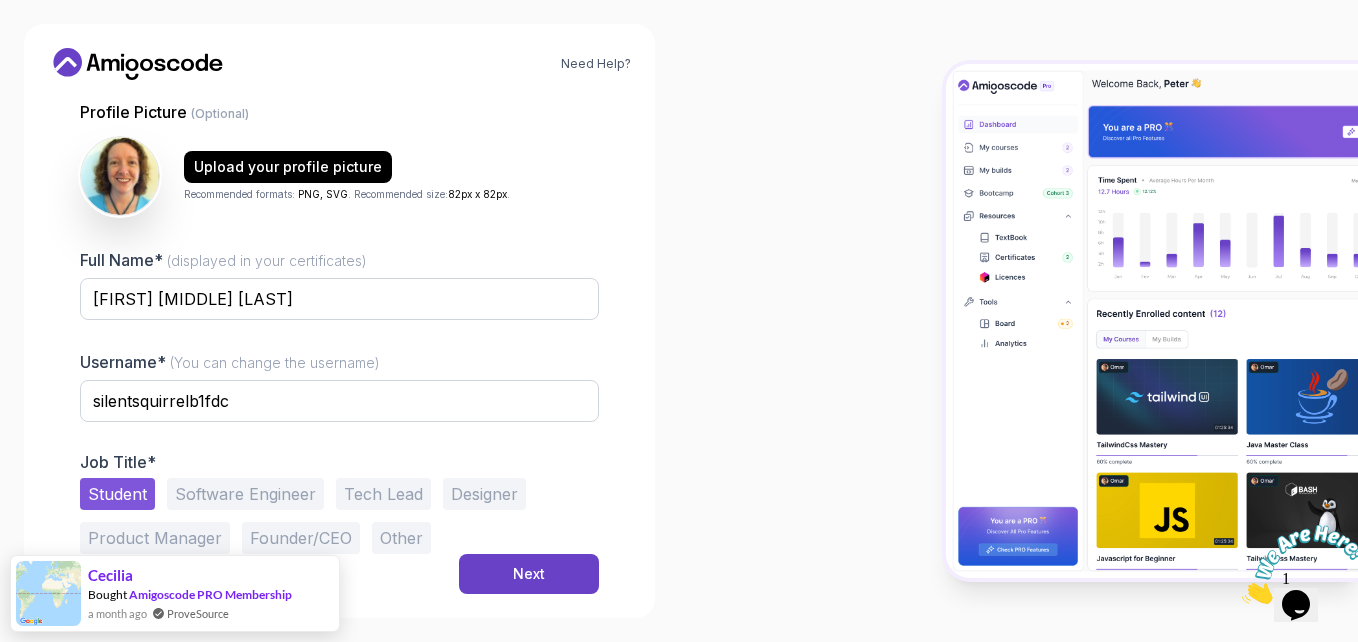 type 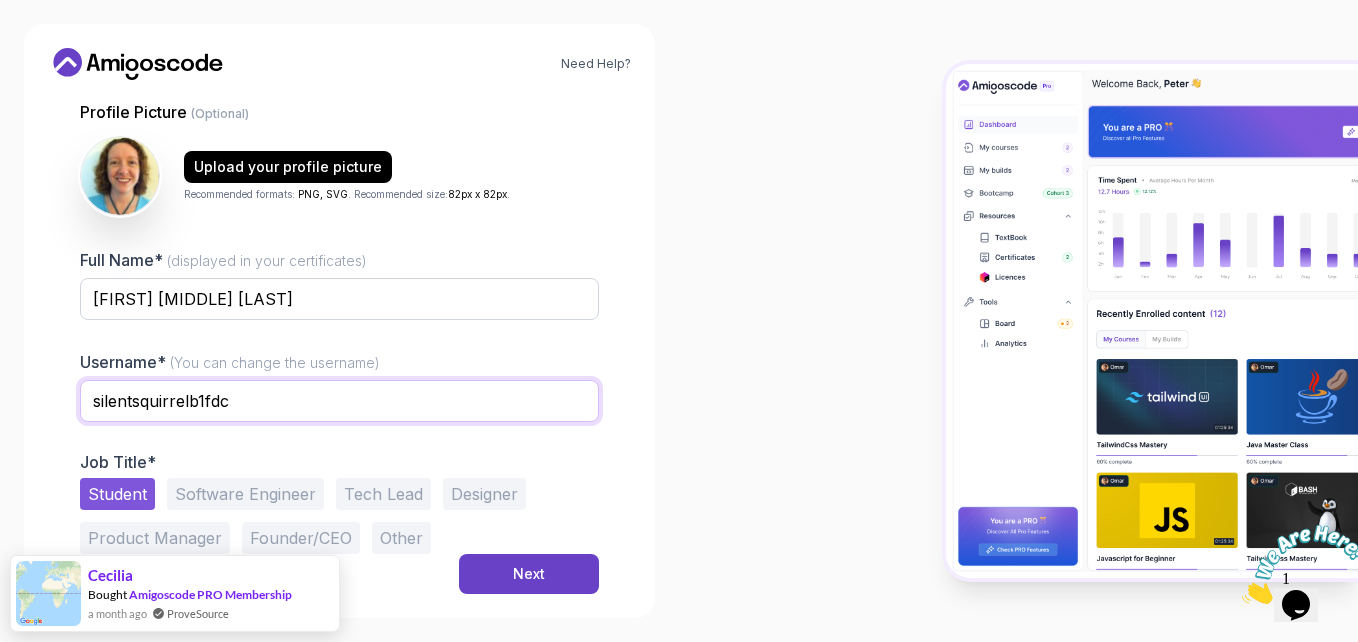 click on "silentsquirrelb1fdc" at bounding box center (339, 401) 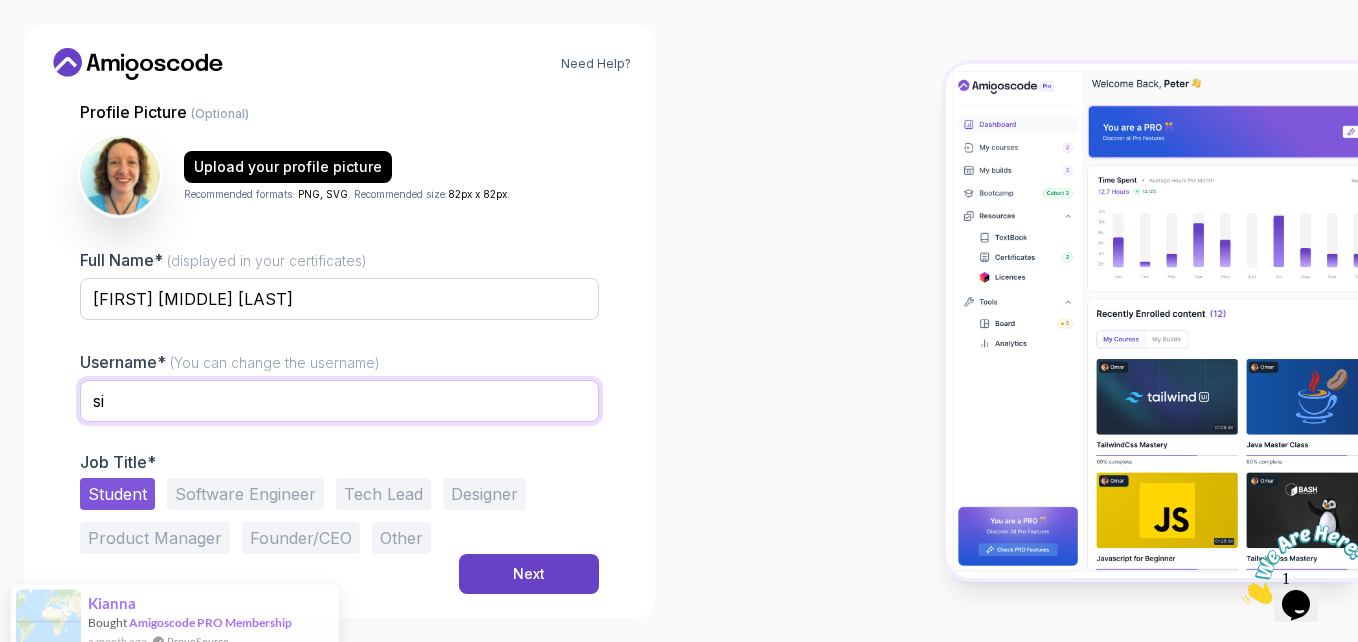 type on "s" 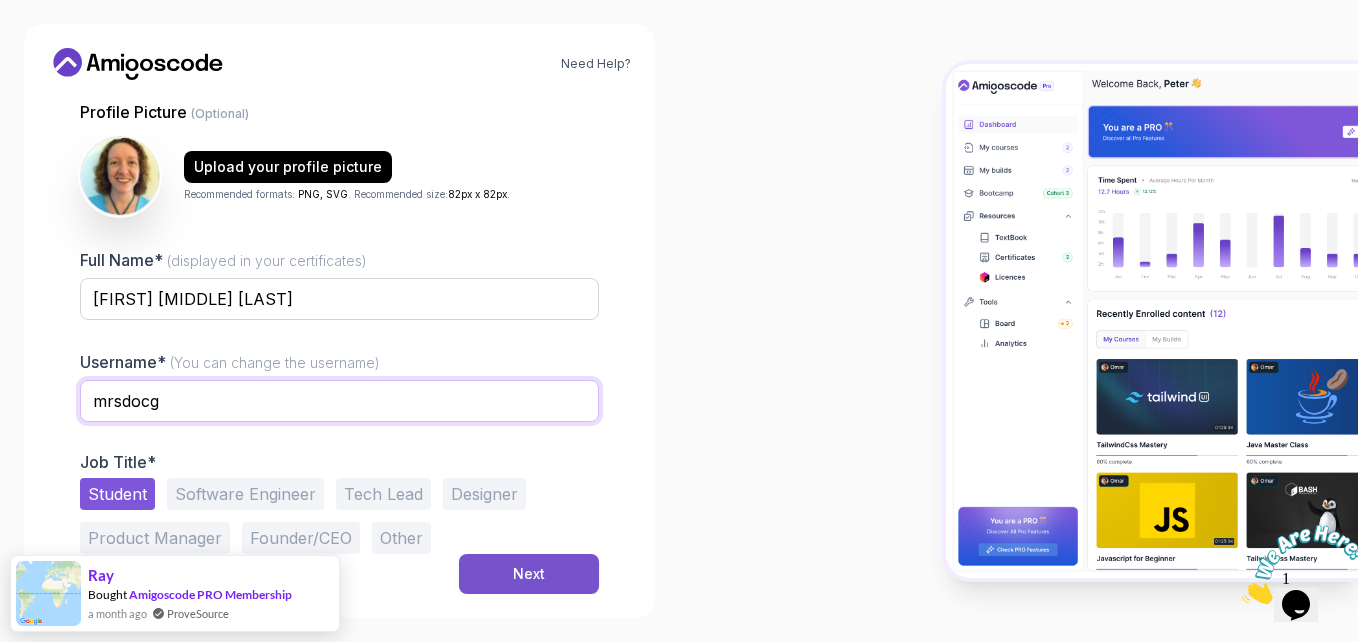 type on "mrsdocg" 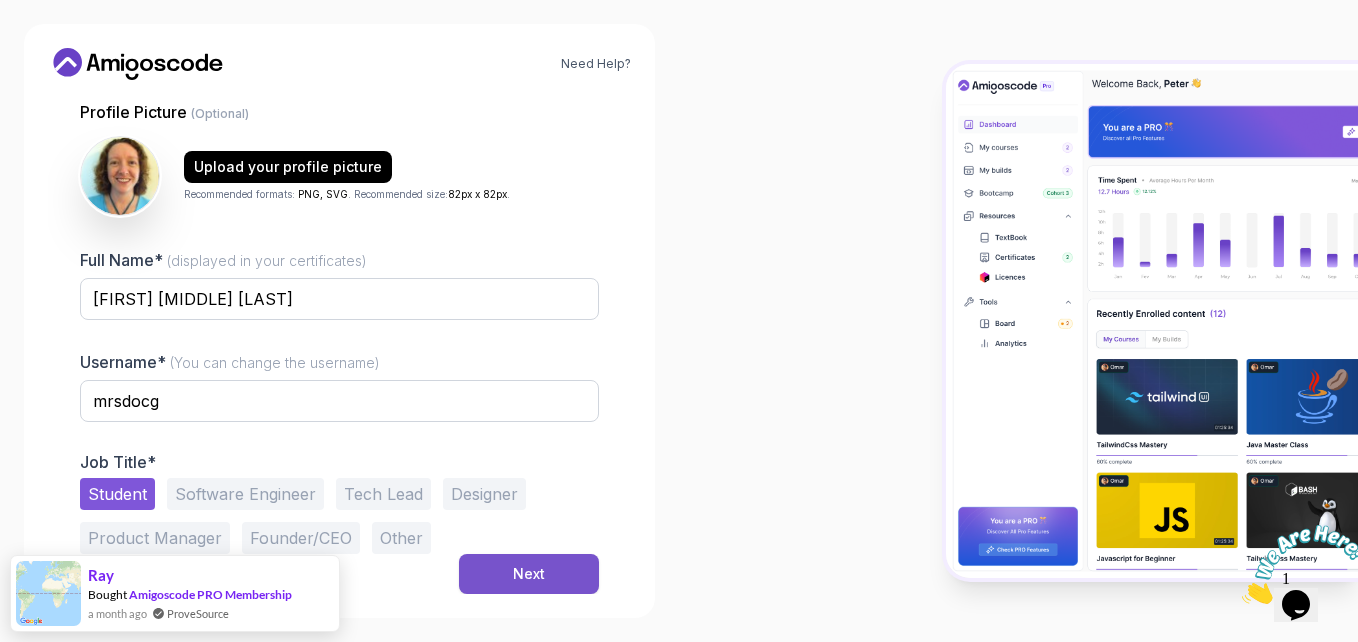 click on "Next" at bounding box center (529, 574) 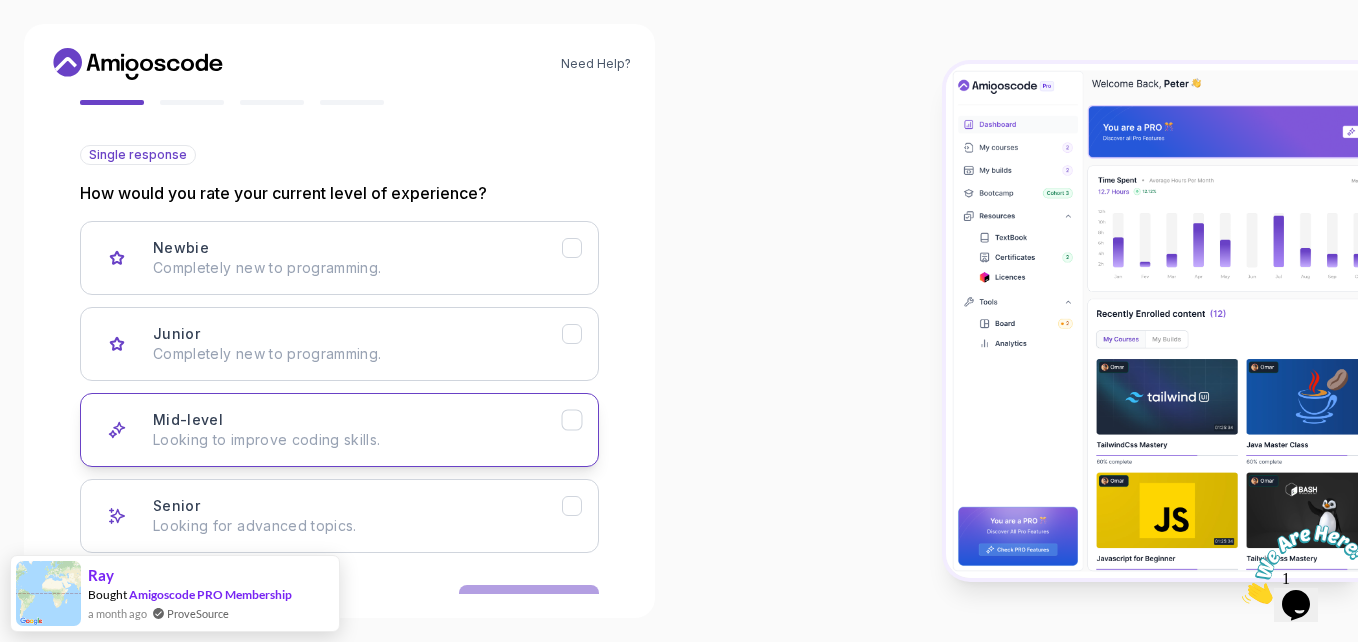 scroll, scrollTop: 255, scrollLeft: 0, axis: vertical 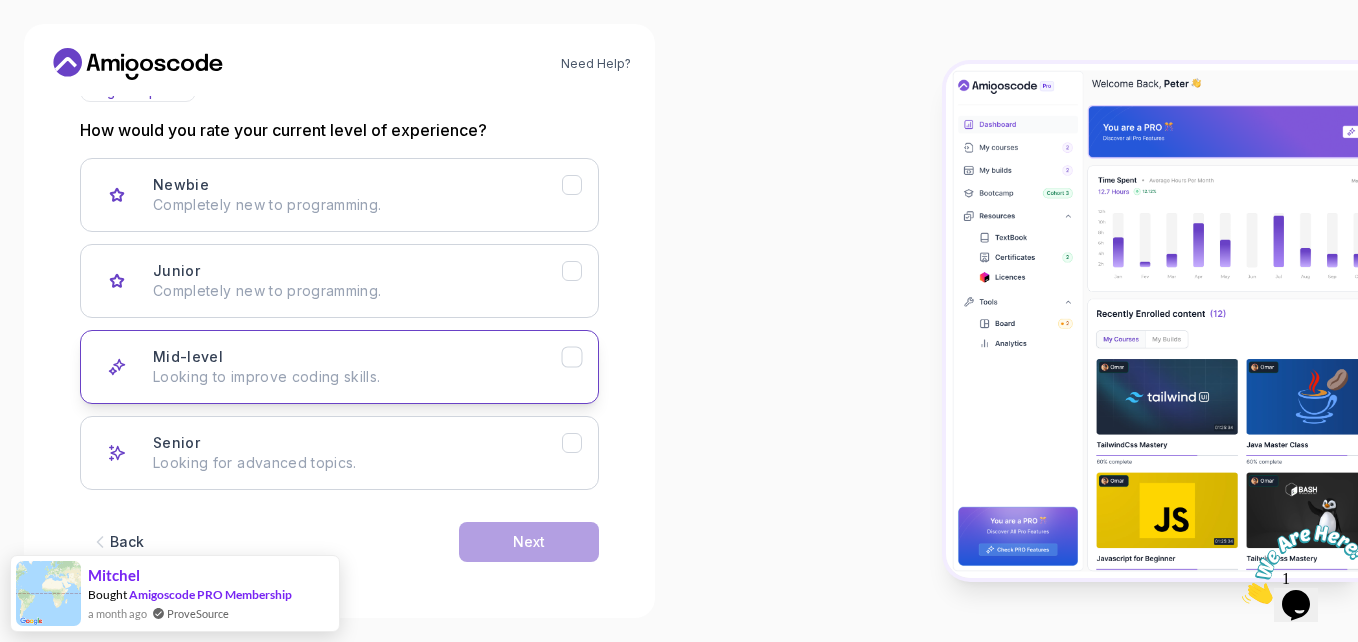 click on "Mid-level Looking to improve coding skills." at bounding box center (357, 367) 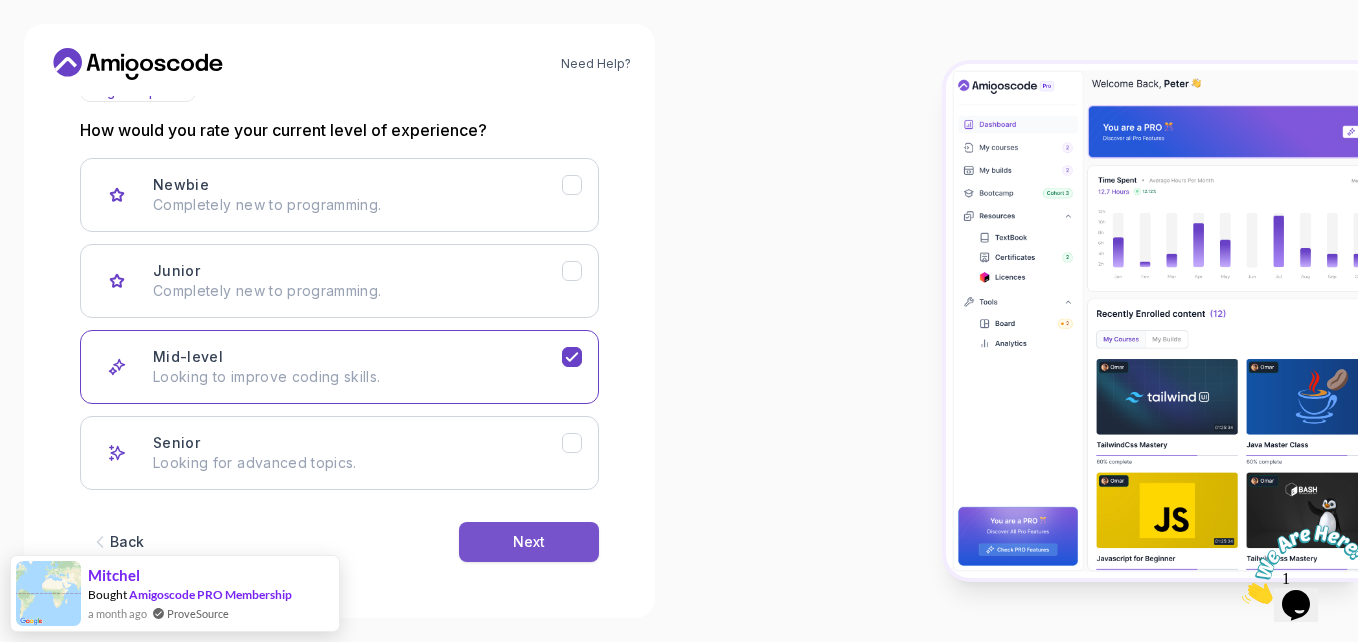 click on "Next" at bounding box center (529, 542) 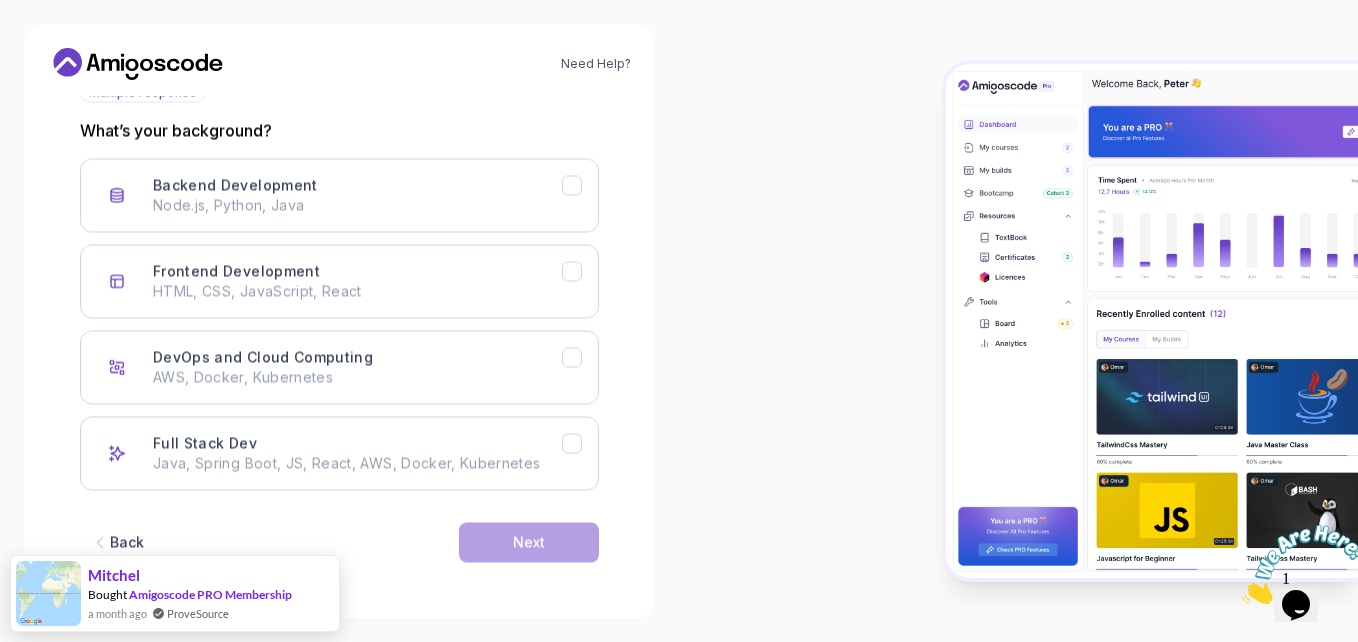 scroll, scrollTop: 255, scrollLeft: 0, axis: vertical 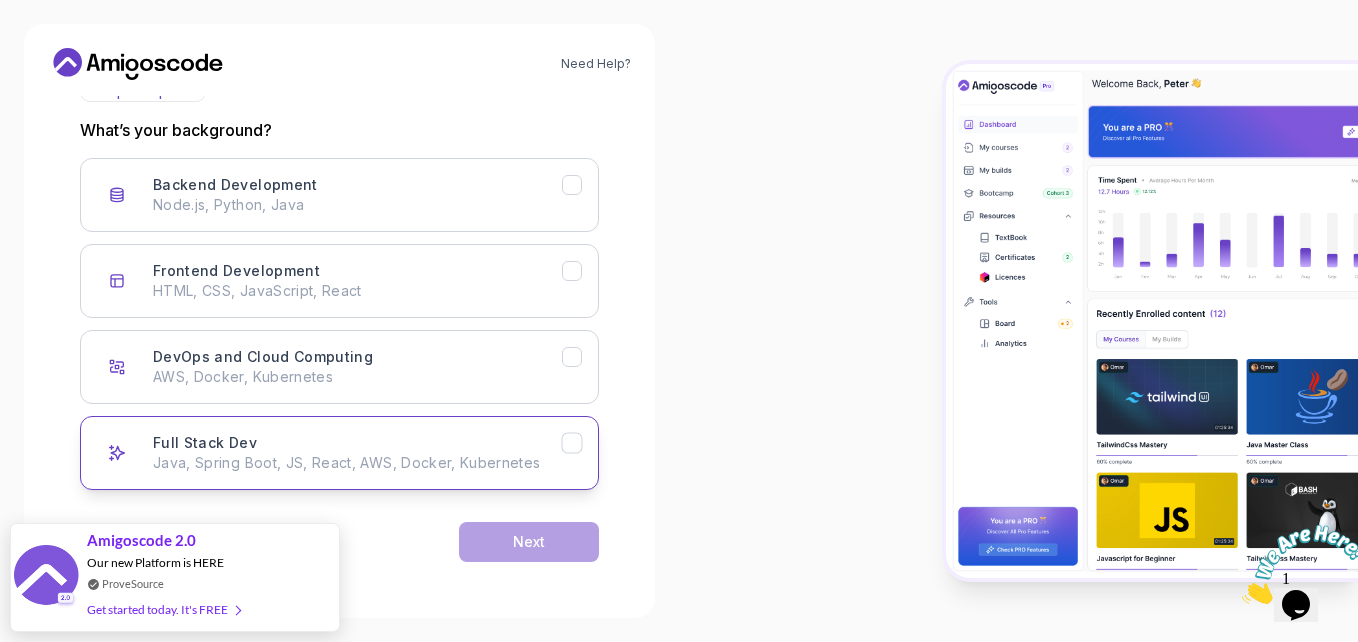 click on "Full Stack Dev Java, Spring Boot, JS, React, AWS, Docker, Kubernetes" at bounding box center [357, 453] 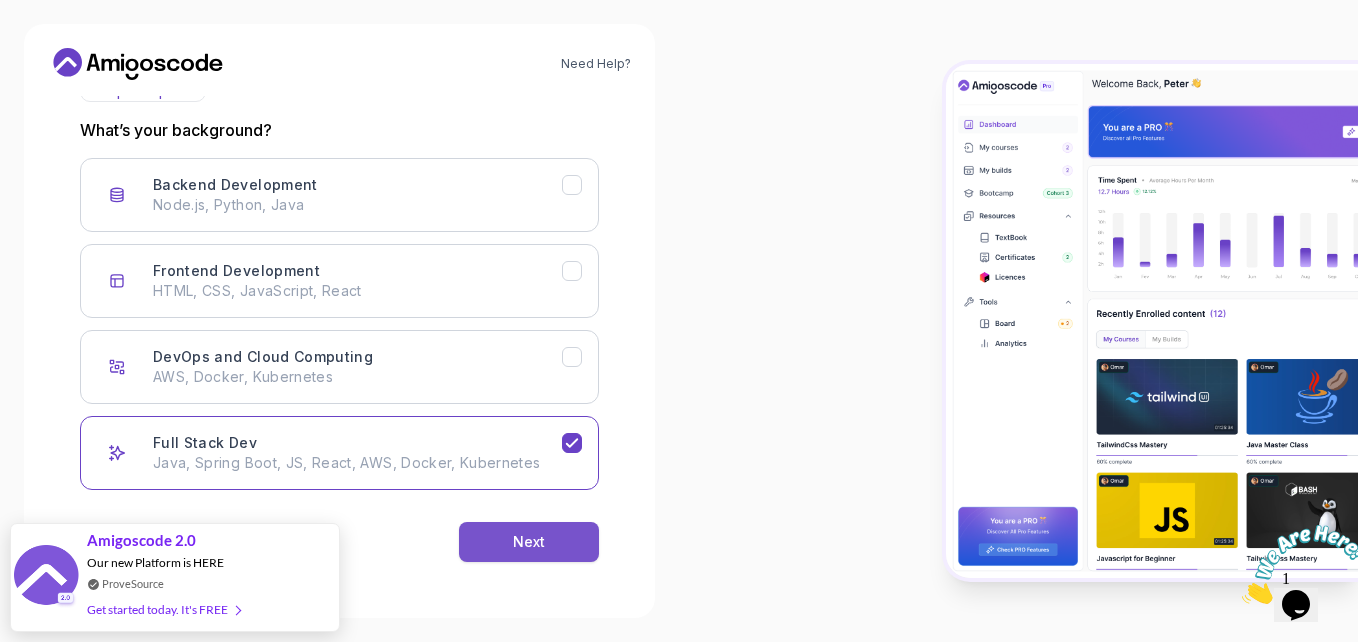click on "Next" at bounding box center [529, 542] 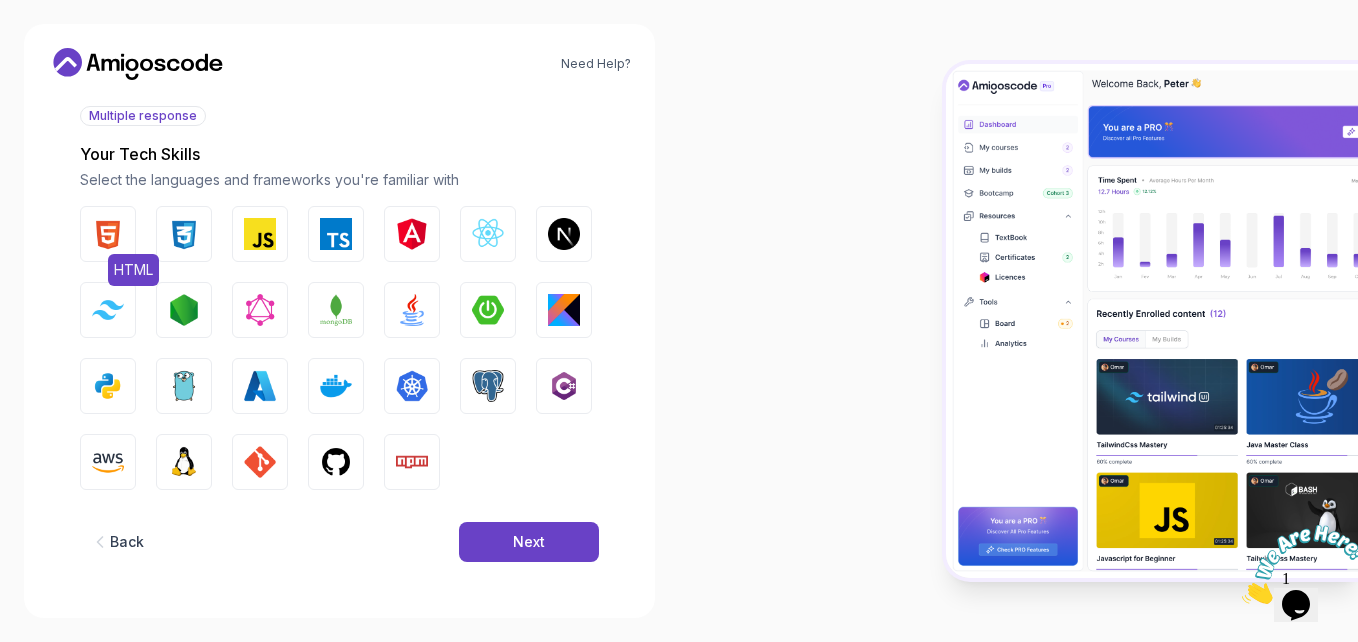 click at bounding box center (108, 234) 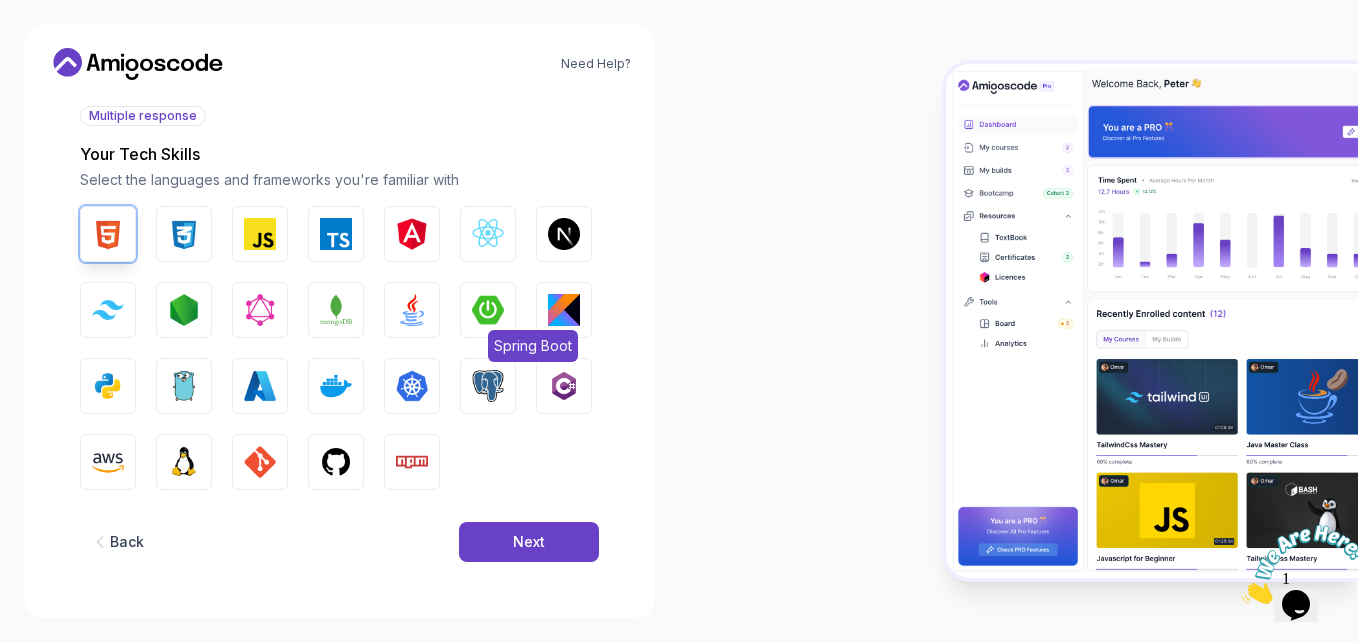 click at bounding box center (488, 310) 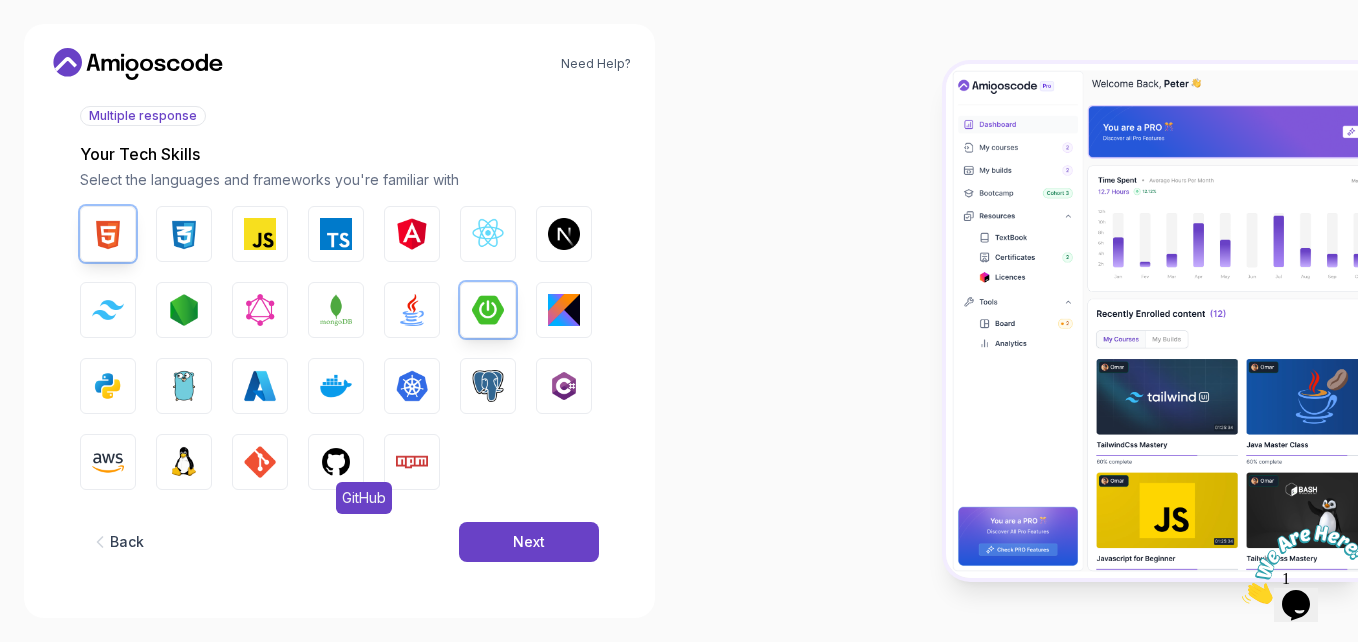 click at bounding box center (336, 462) 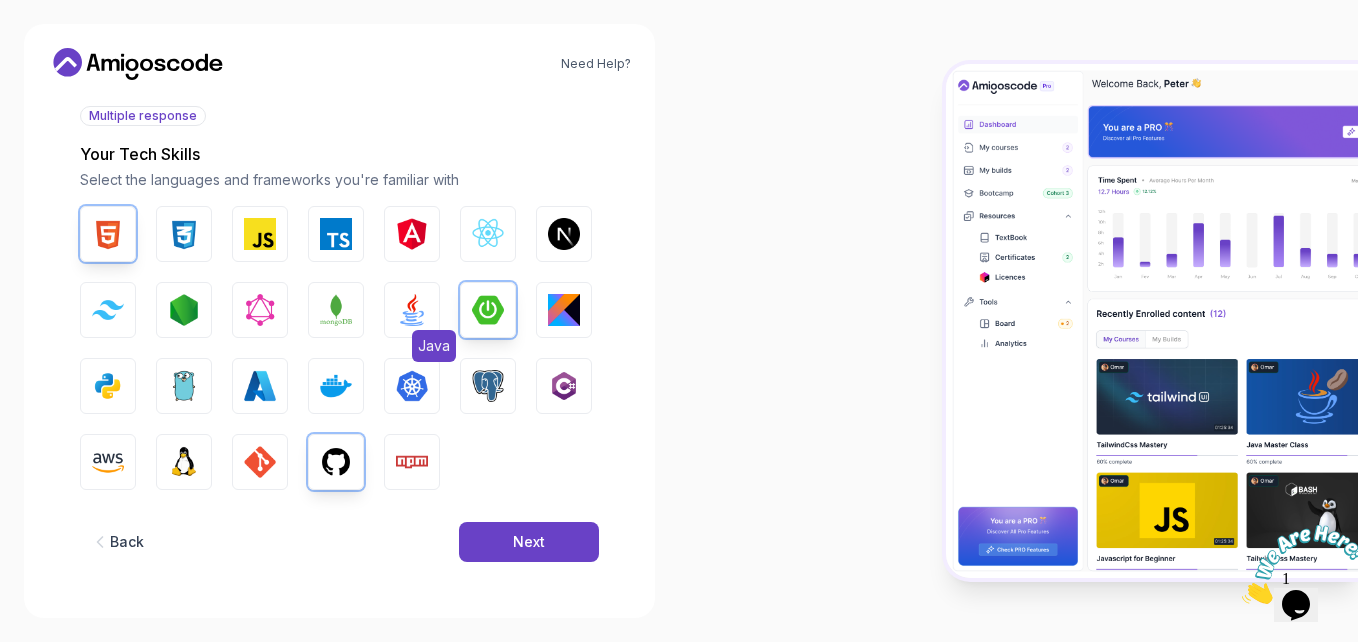 click on "Java" at bounding box center (412, 310) 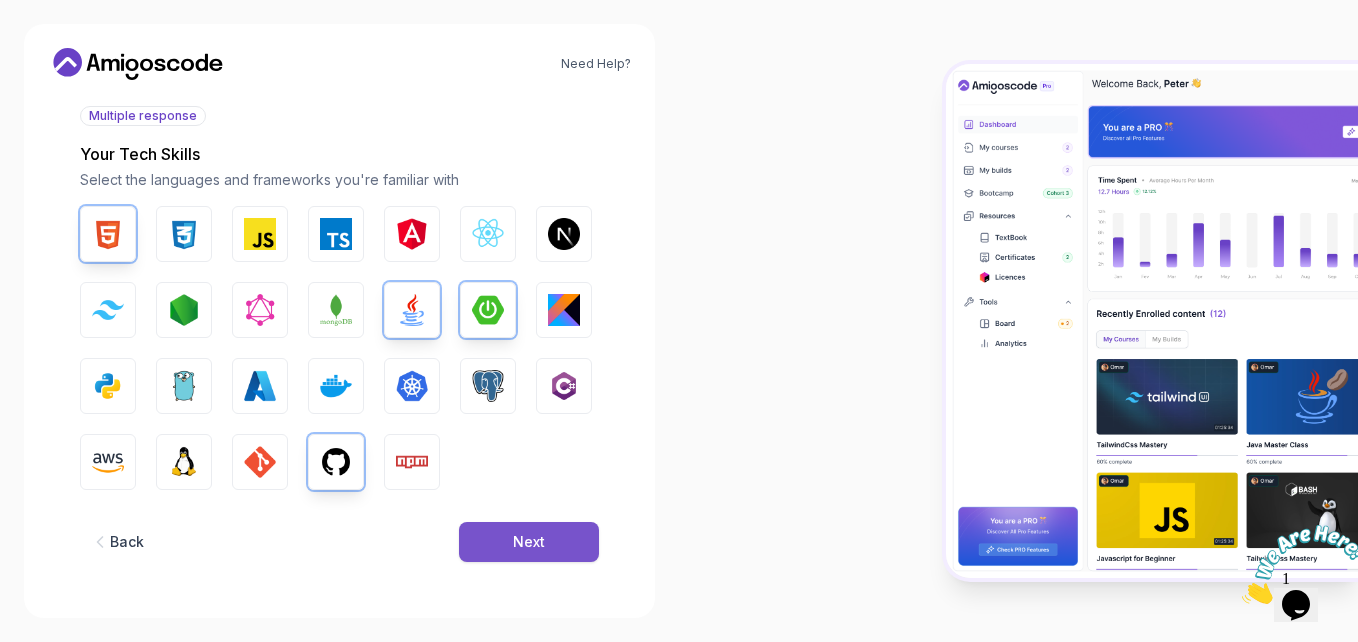 click on "Next" at bounding box center (529, 542) 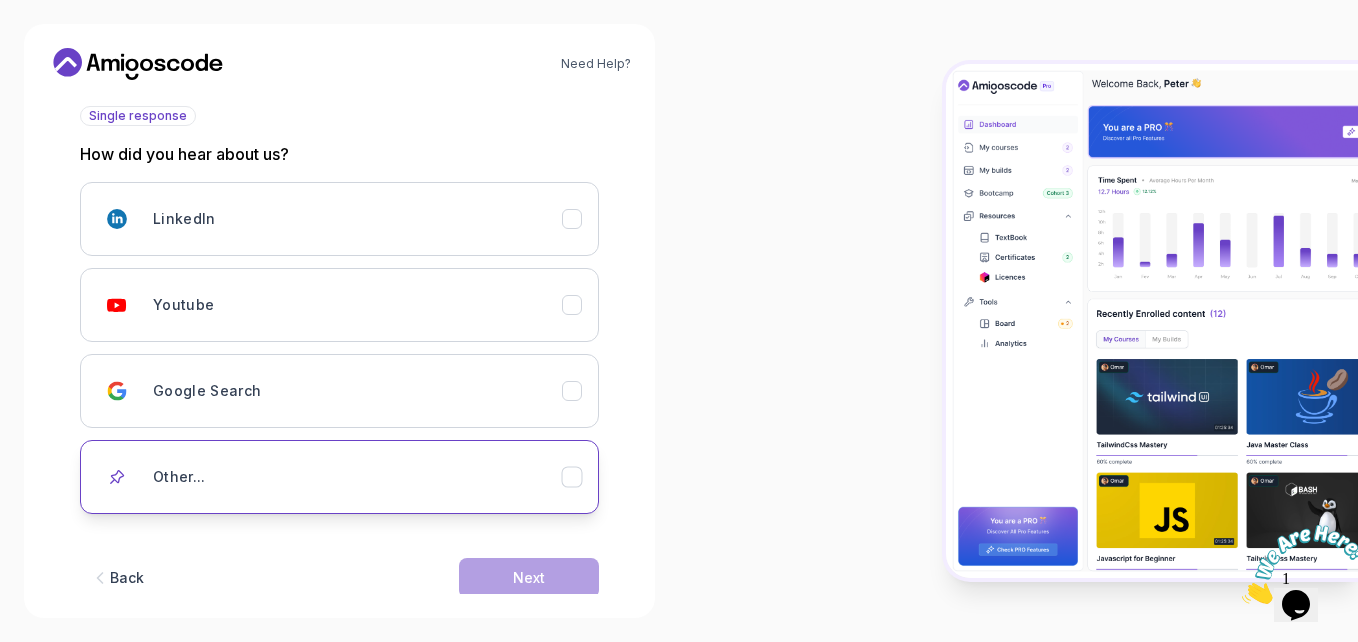 click on "Other..." at bounding box center (357, 477) 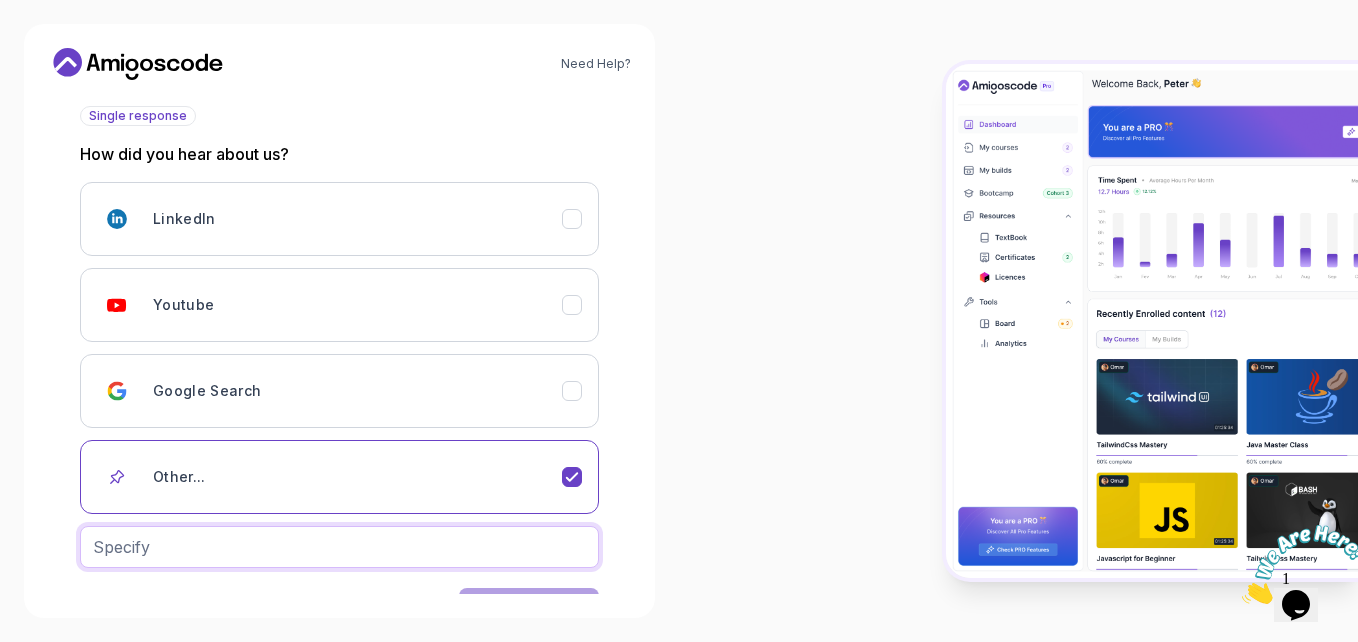 click at bounding box center [339, 547] 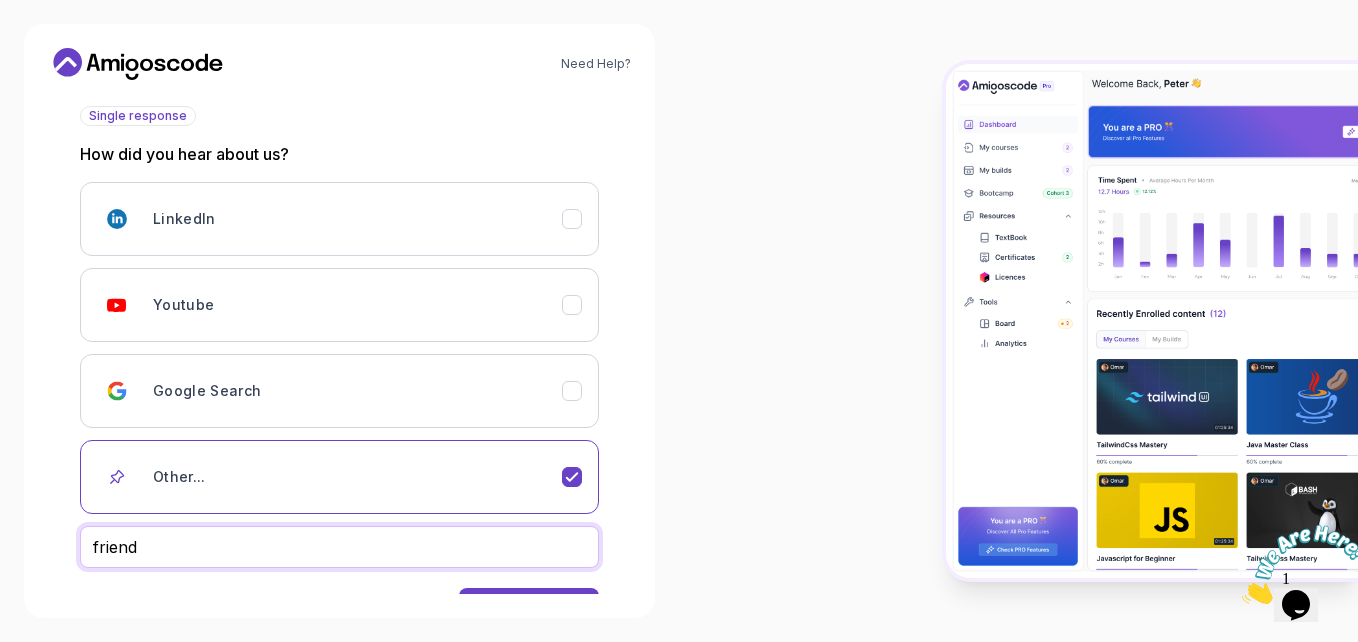 scroll, scrollTop: 297, scrollLeft: 0, axis: vertical 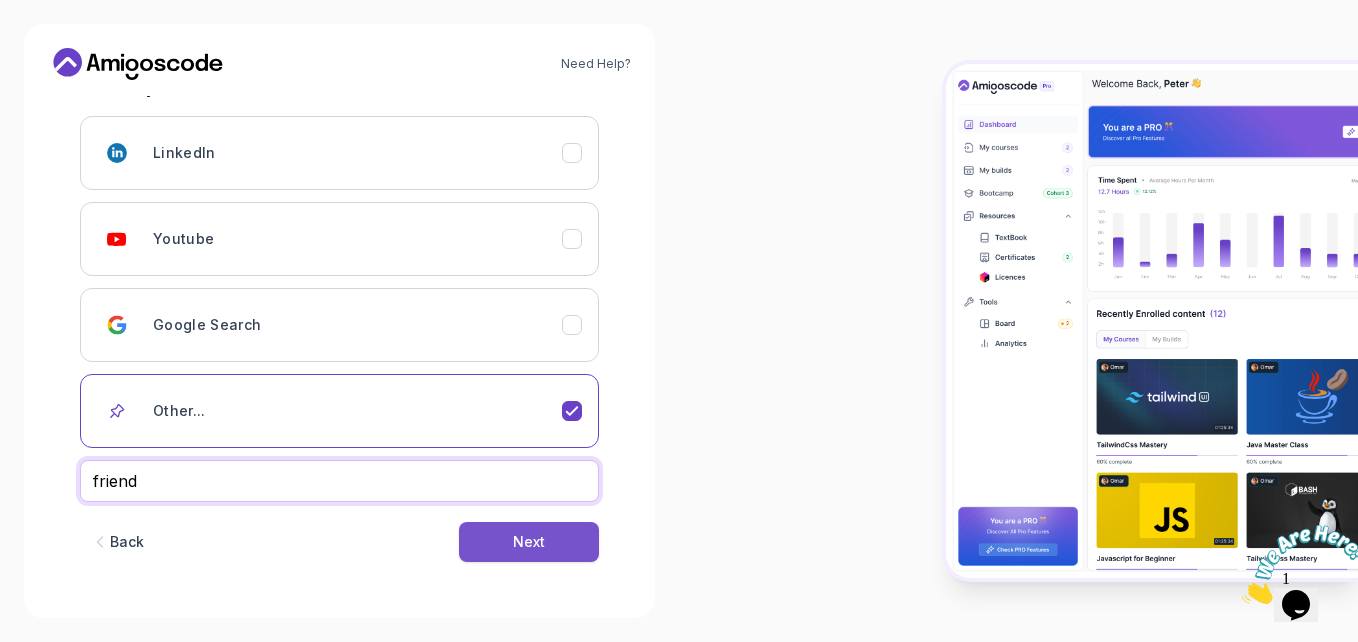 type on "friend" 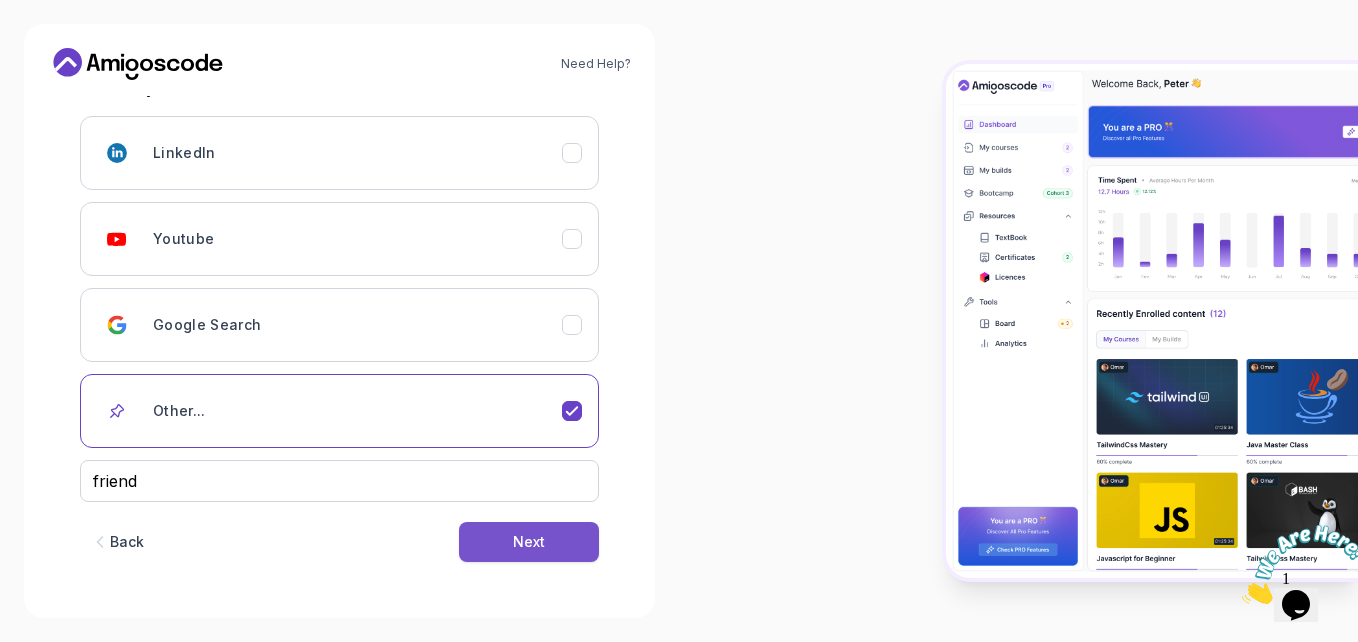 click on "Next" at bounding box center (529, 542) 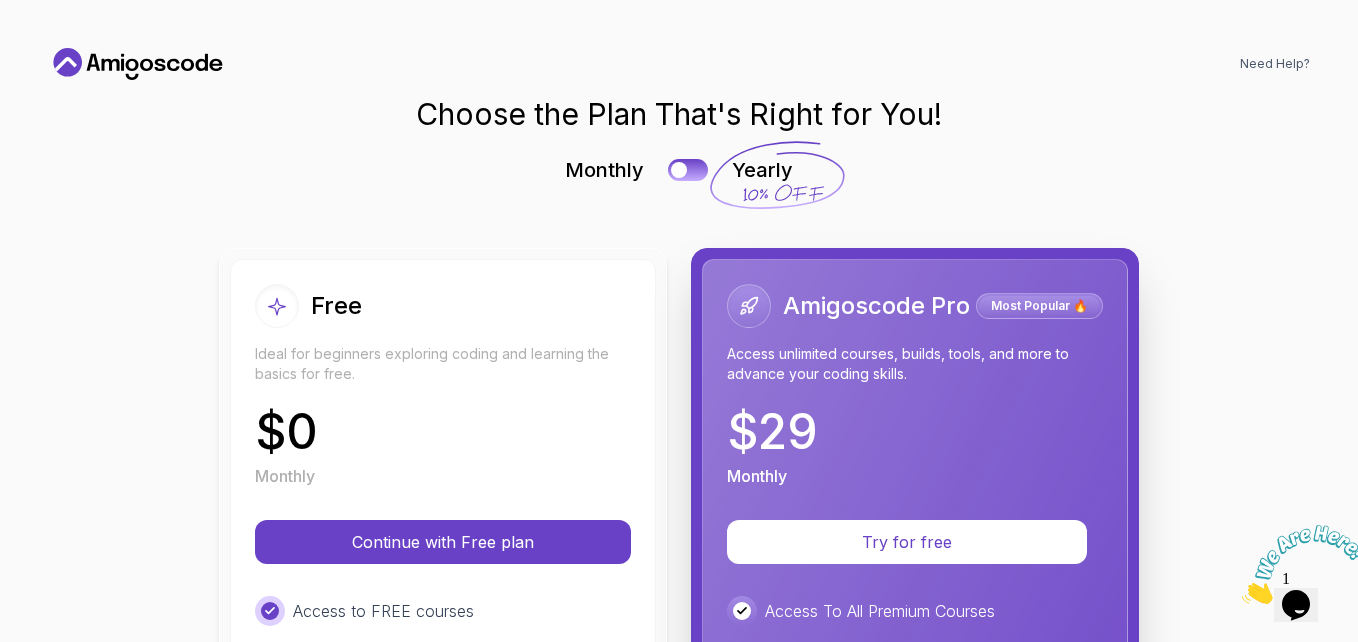 scroll, scrollTop: 0, scrollLeft: 0, axis: both 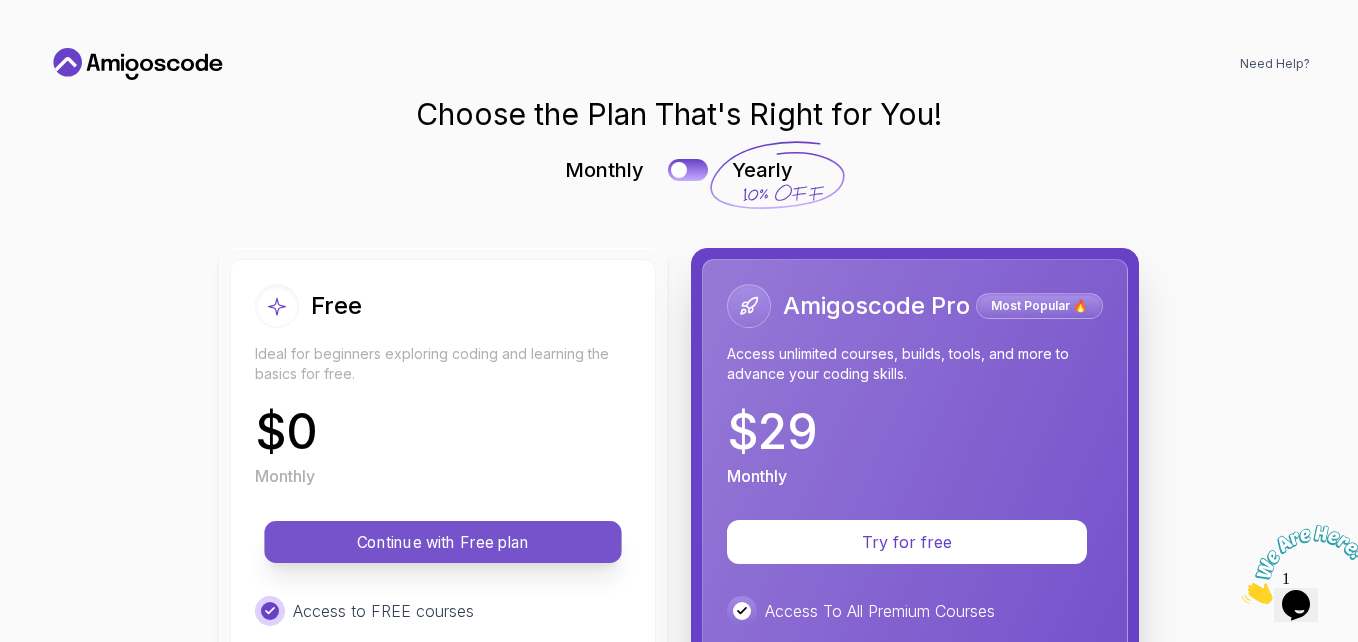 click on "Continue with Free plan" at bounding box center (443, 542) 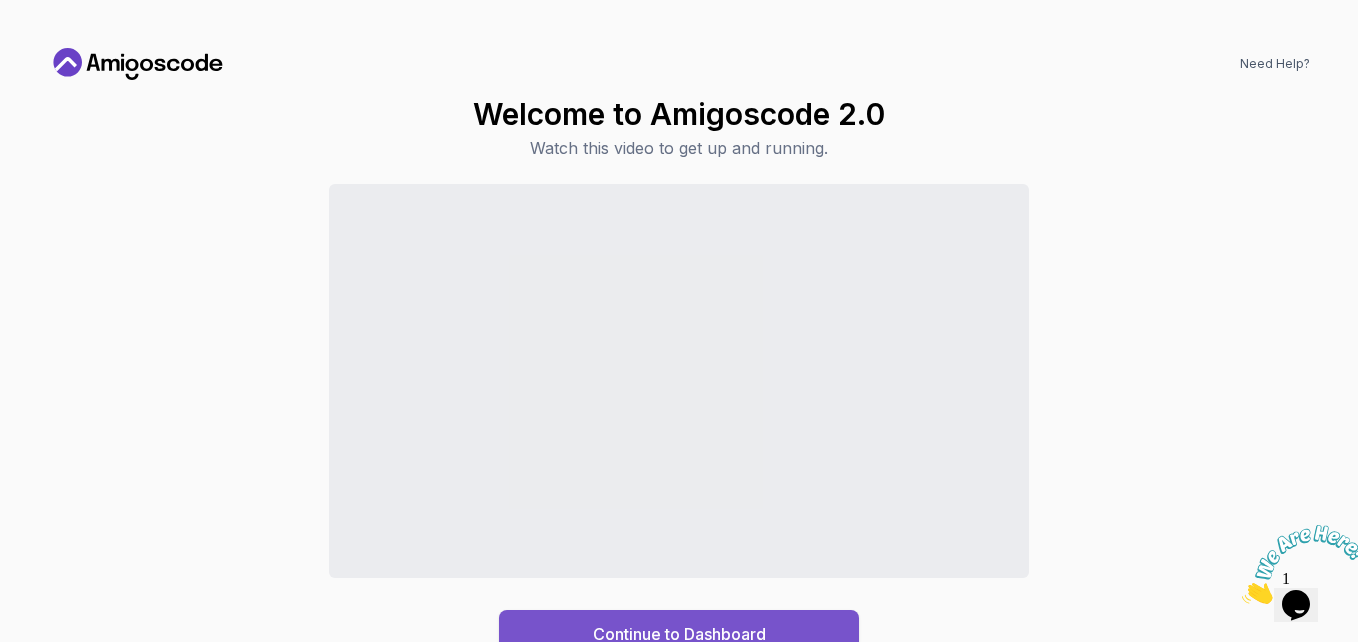 click on "Continue to Dashboard" at bounding box center (679, 634) 